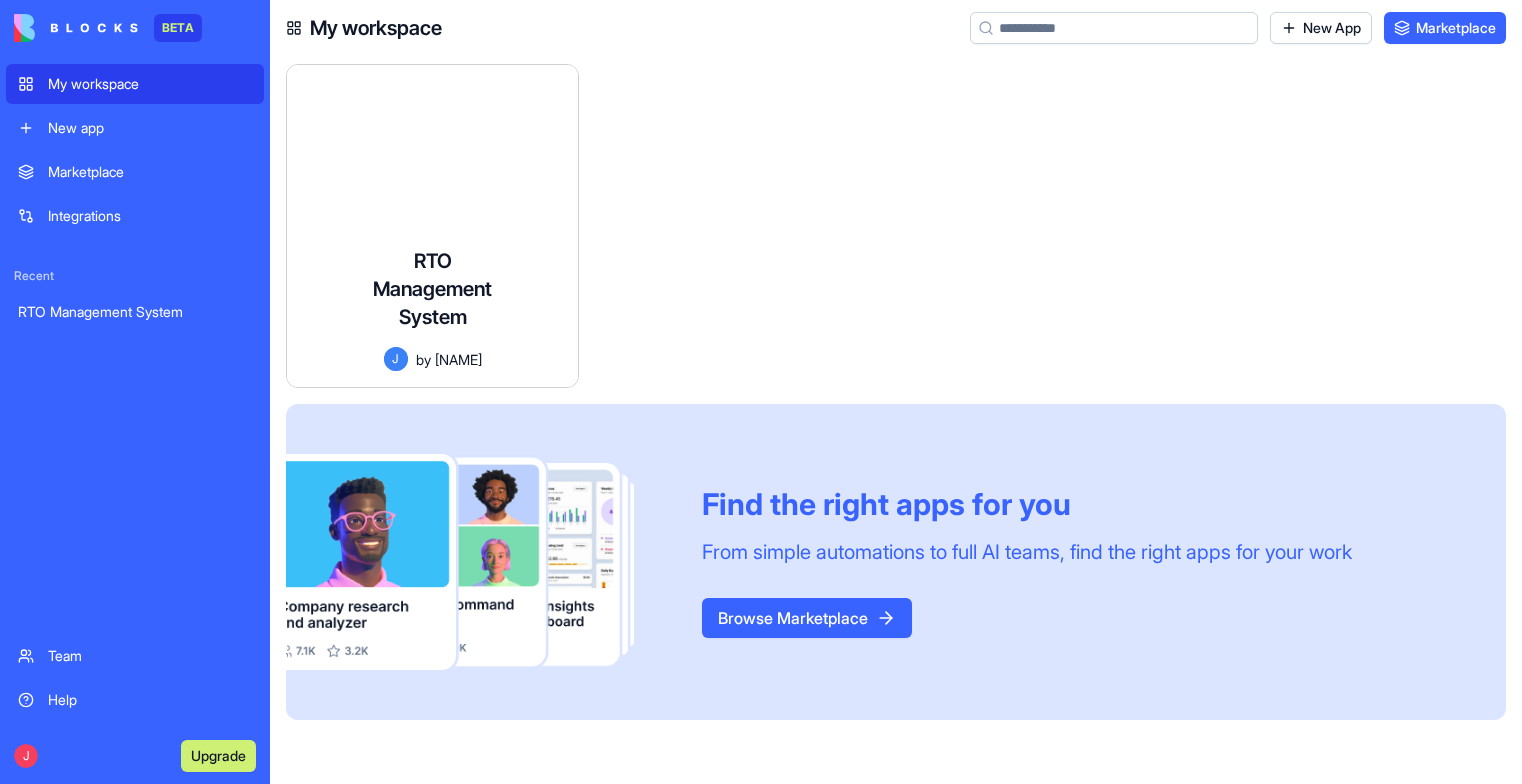 scroll, scrollTop: 0, scrollLeft: 0, axis: both 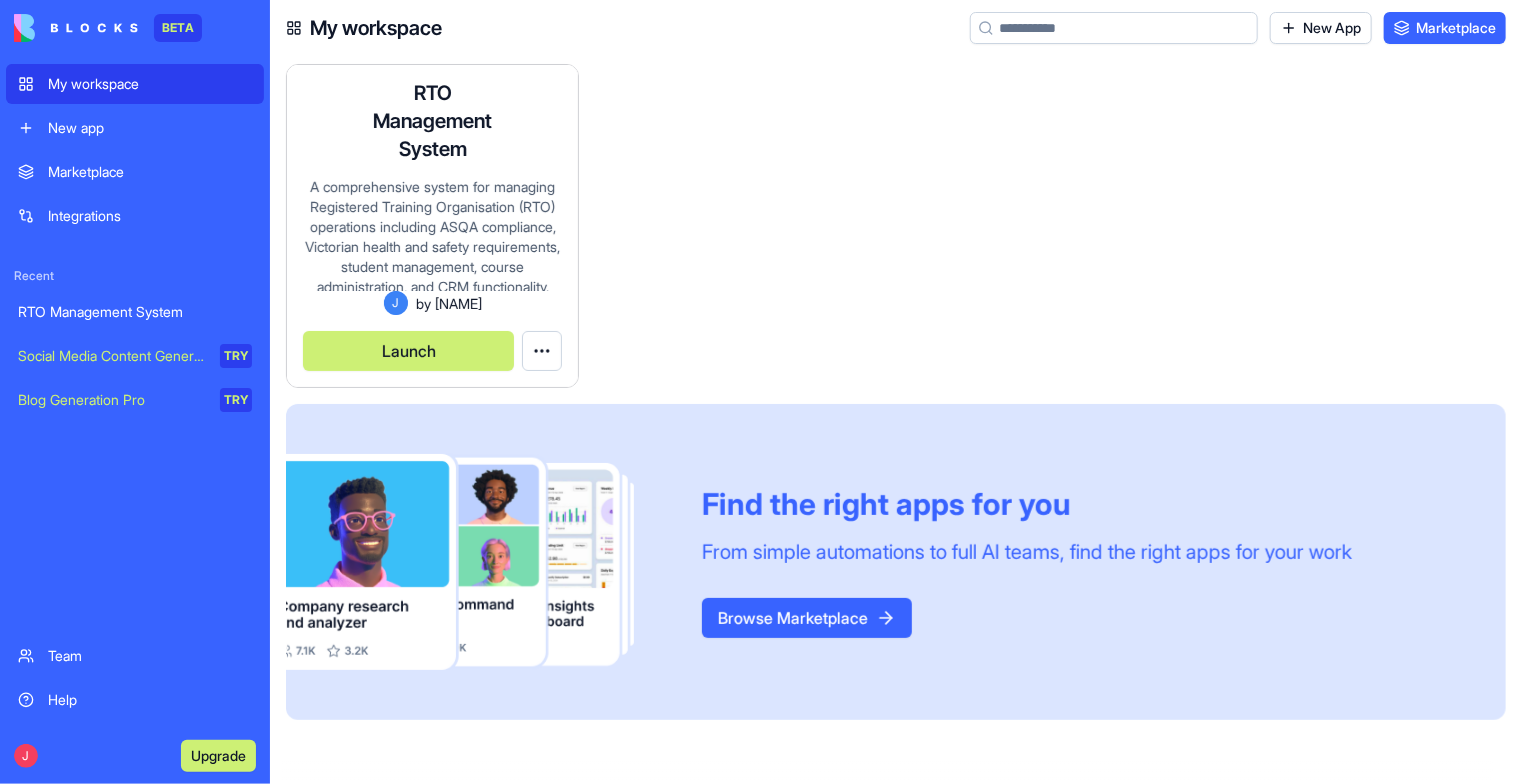 click on "Launch" at bounding box center (408, 351) 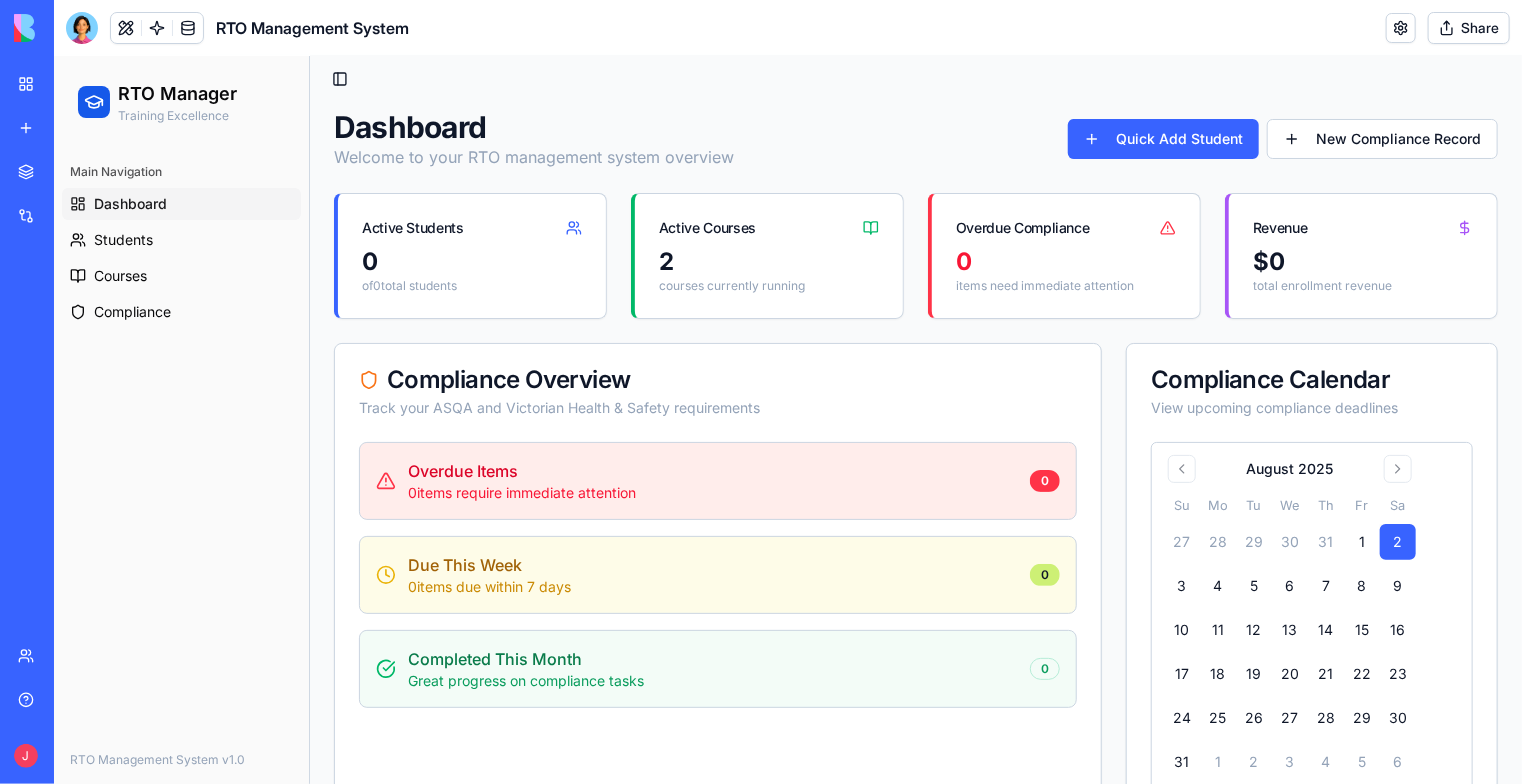 scroll, scrollTop: 0, scrollLeft: 0, axis: both 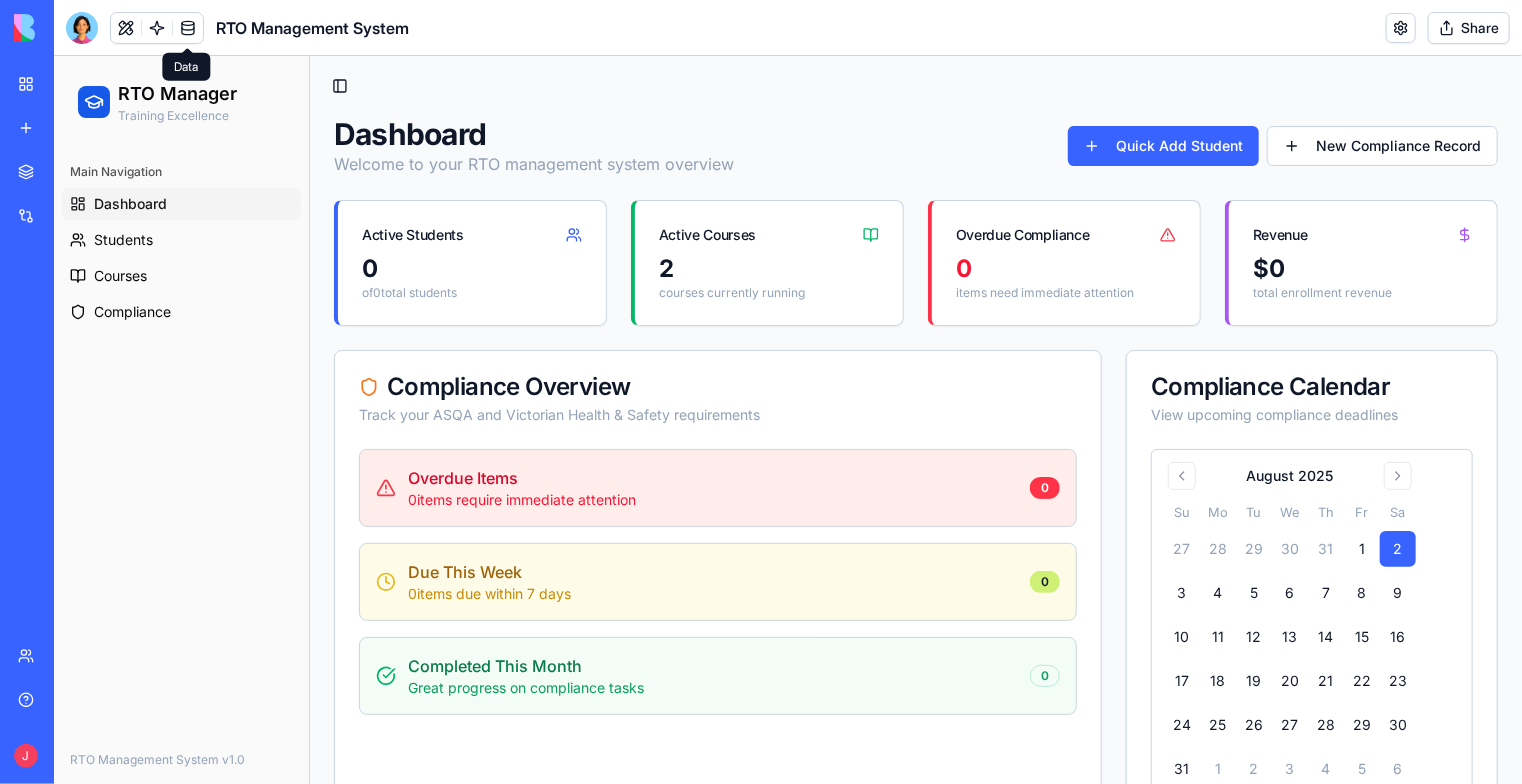 click at bounding box center (188, 28) 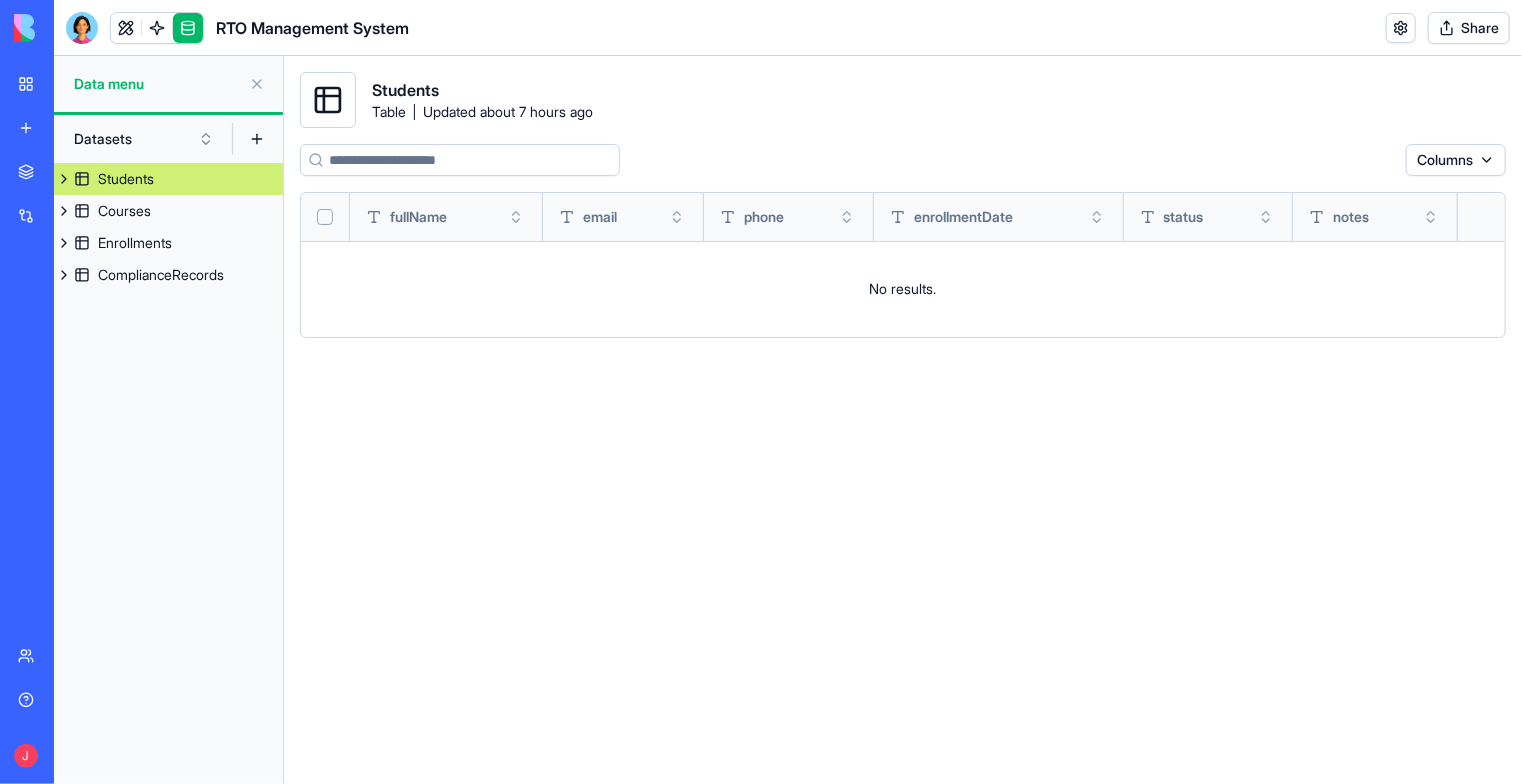 click on "Students" at bounding box center [168, 179] 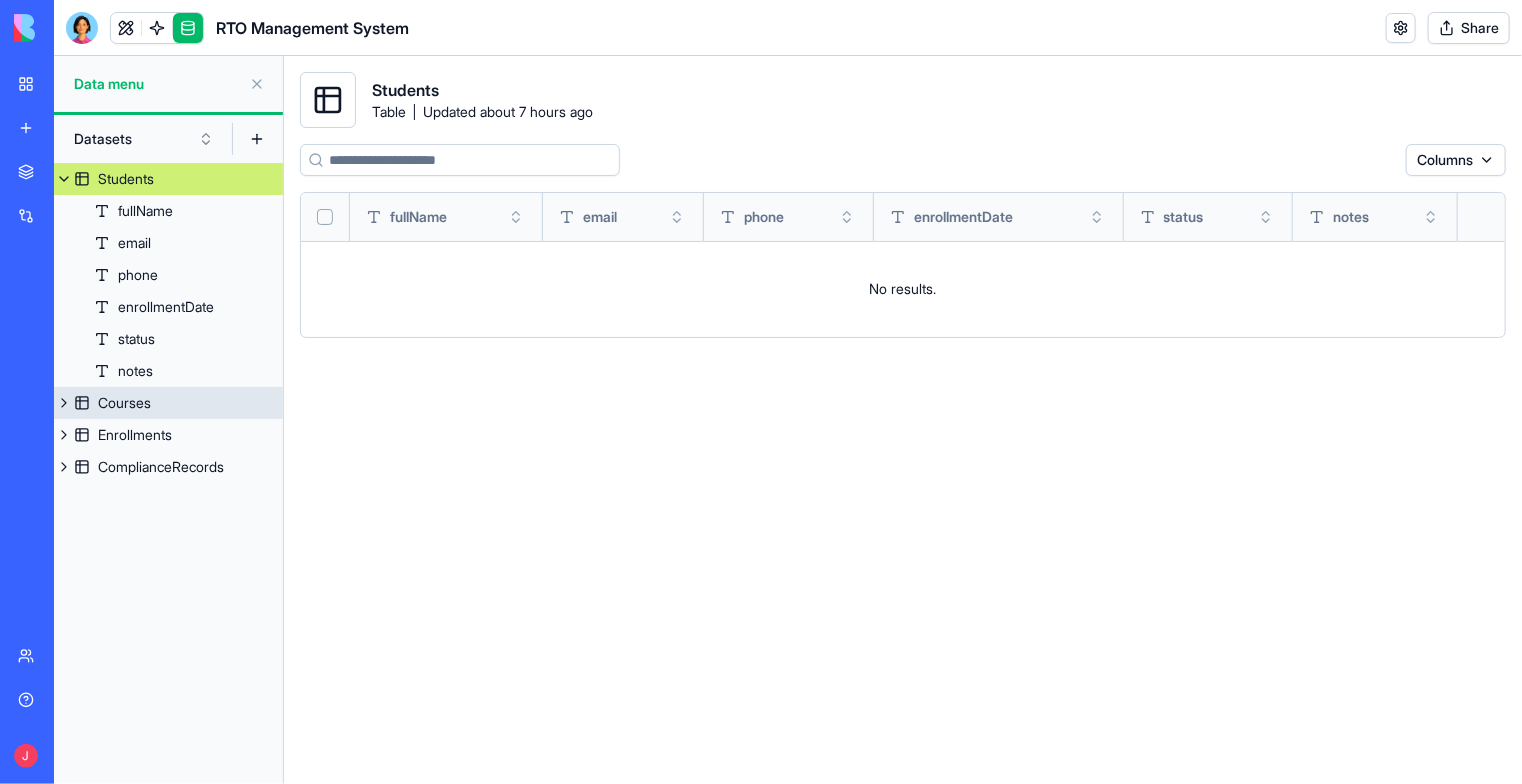 click on "Courses" at bounding box center [168, 403] 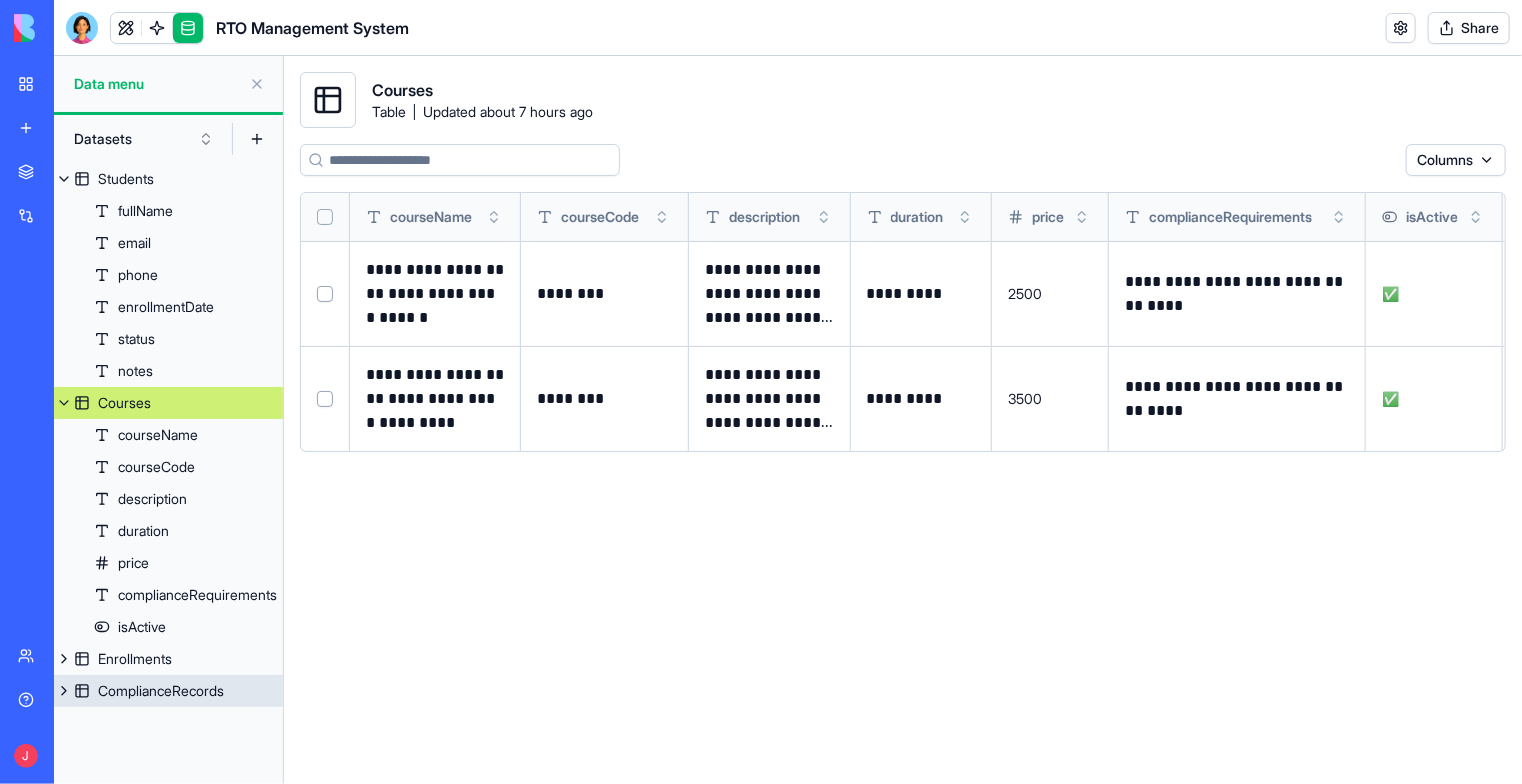 click on "ComplianceRecords" at bounding box center [161, 691] 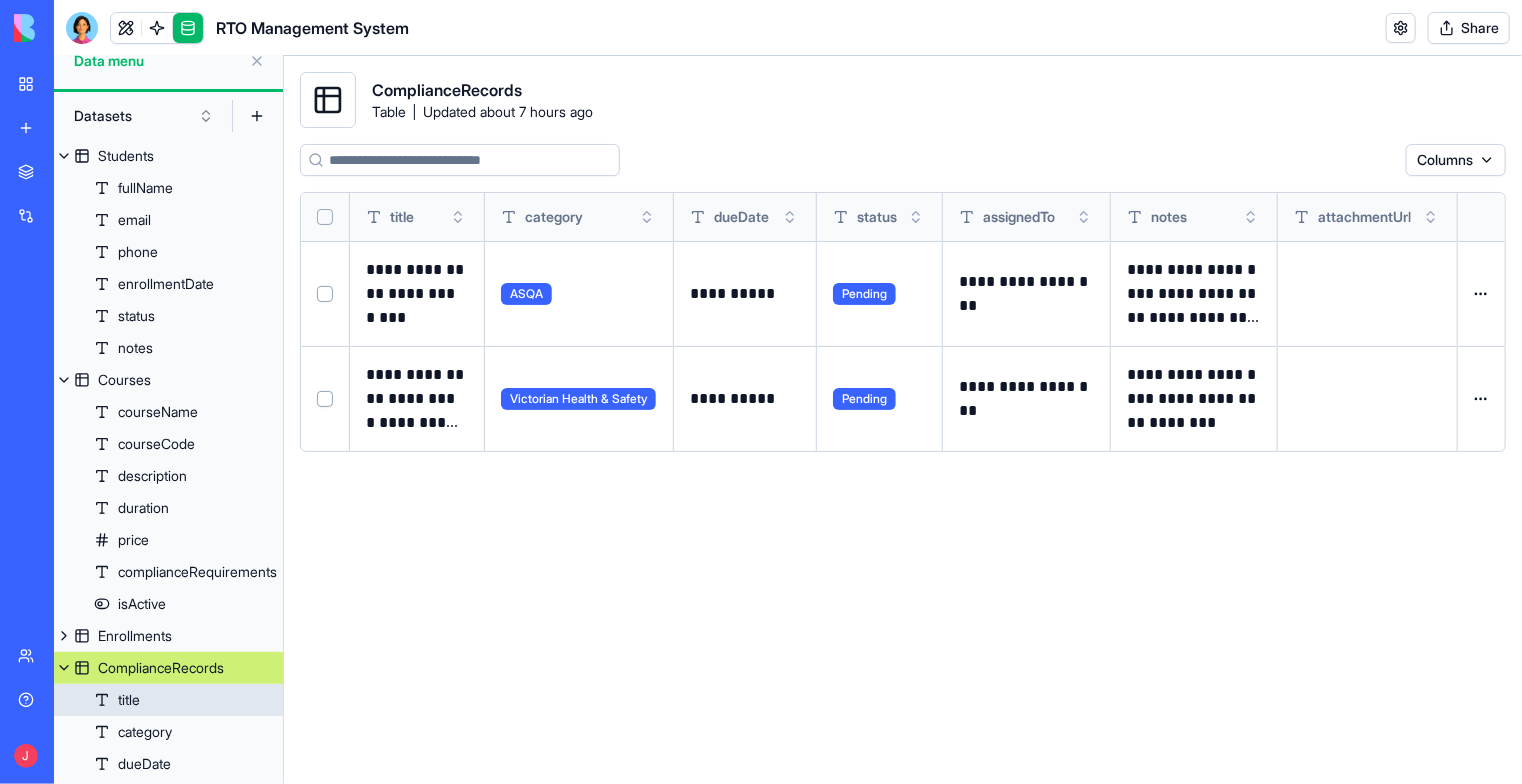 scroll, scrollTop: 0, scrollLeft: 0, axis: both 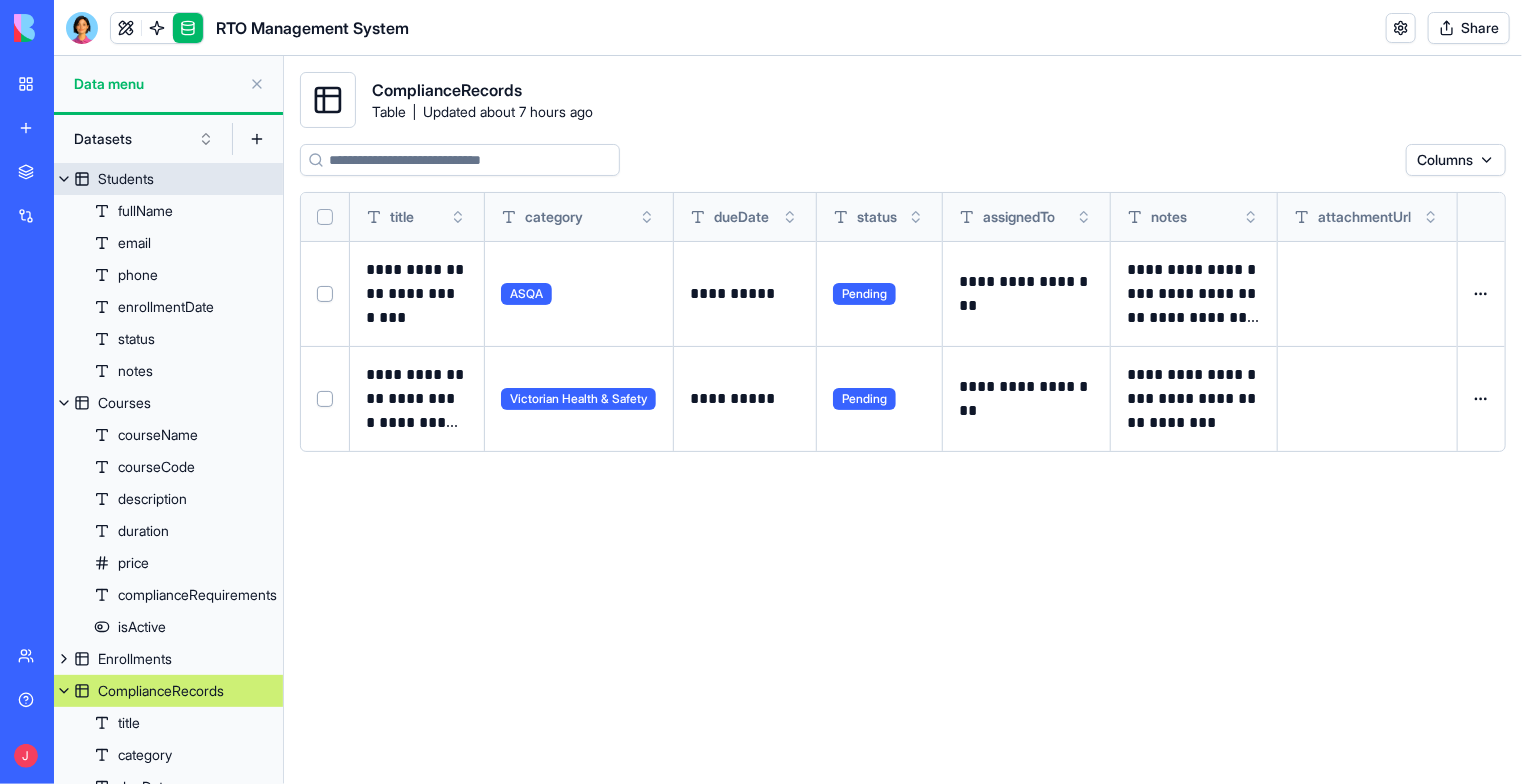 click on "Students" at bounding box center (168, 179) 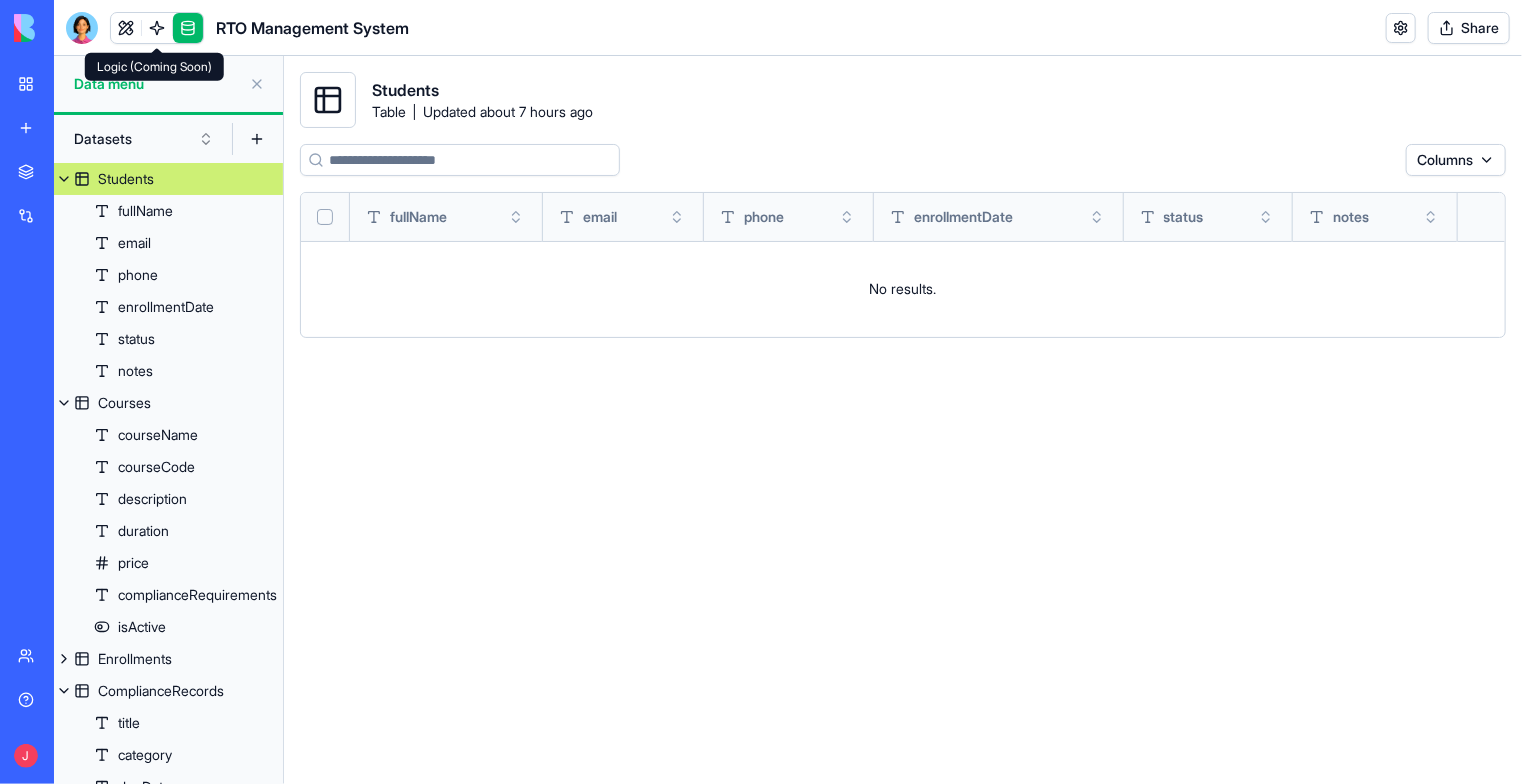 click at bounding box center [157, 28] 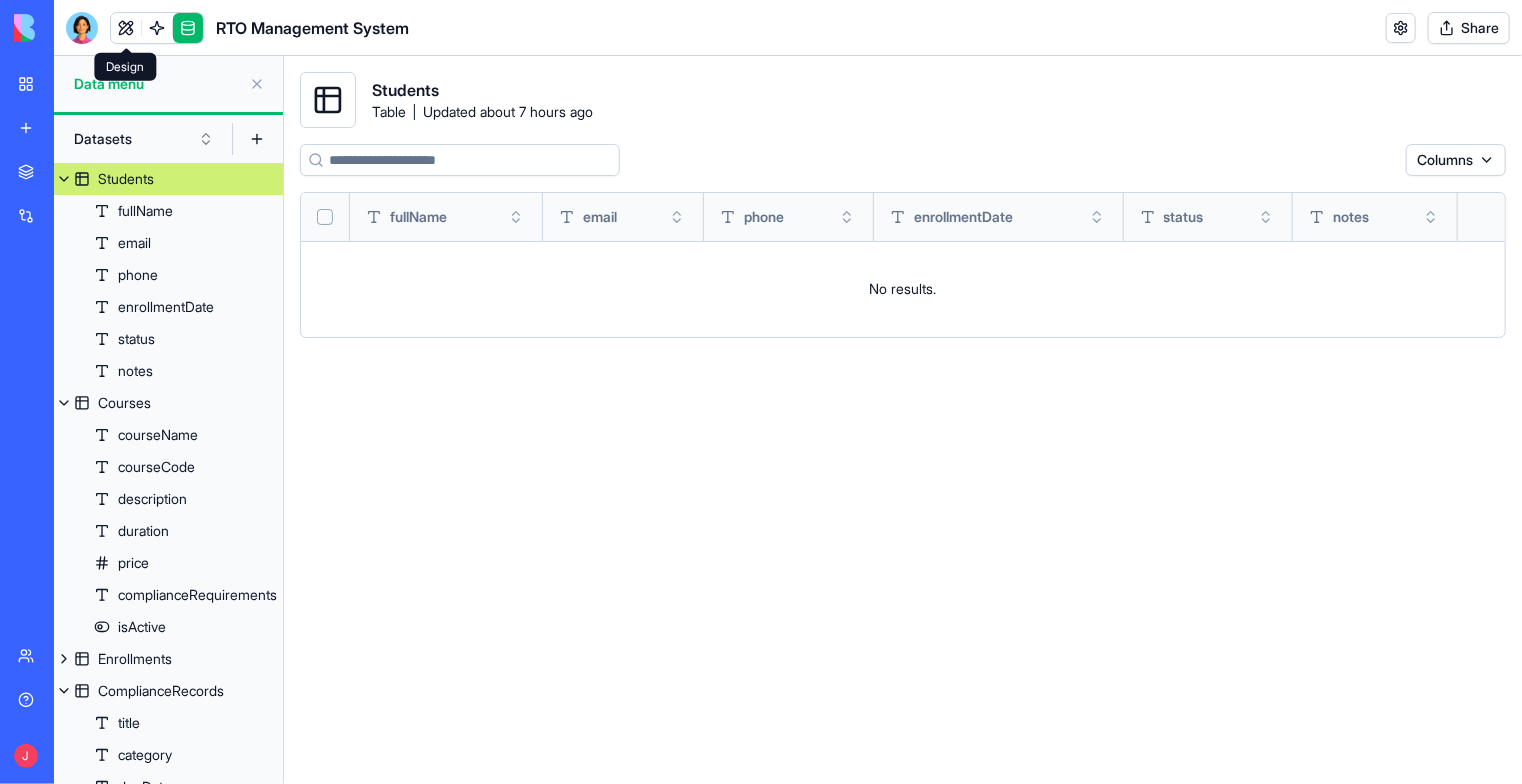 click at bounding box center [126, 28] 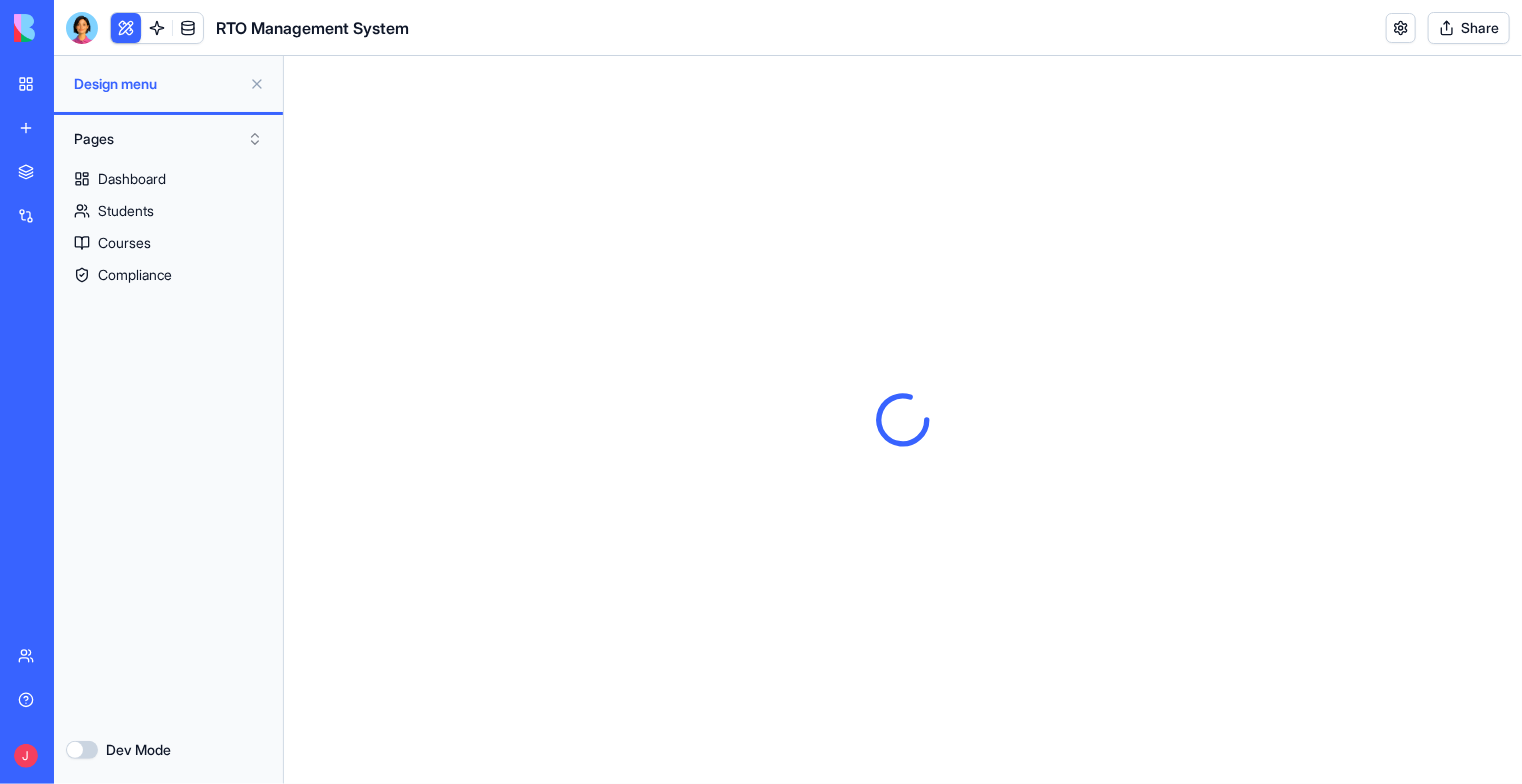 scroll, scrollTop: 0, scrollLeft: 0, axis: both 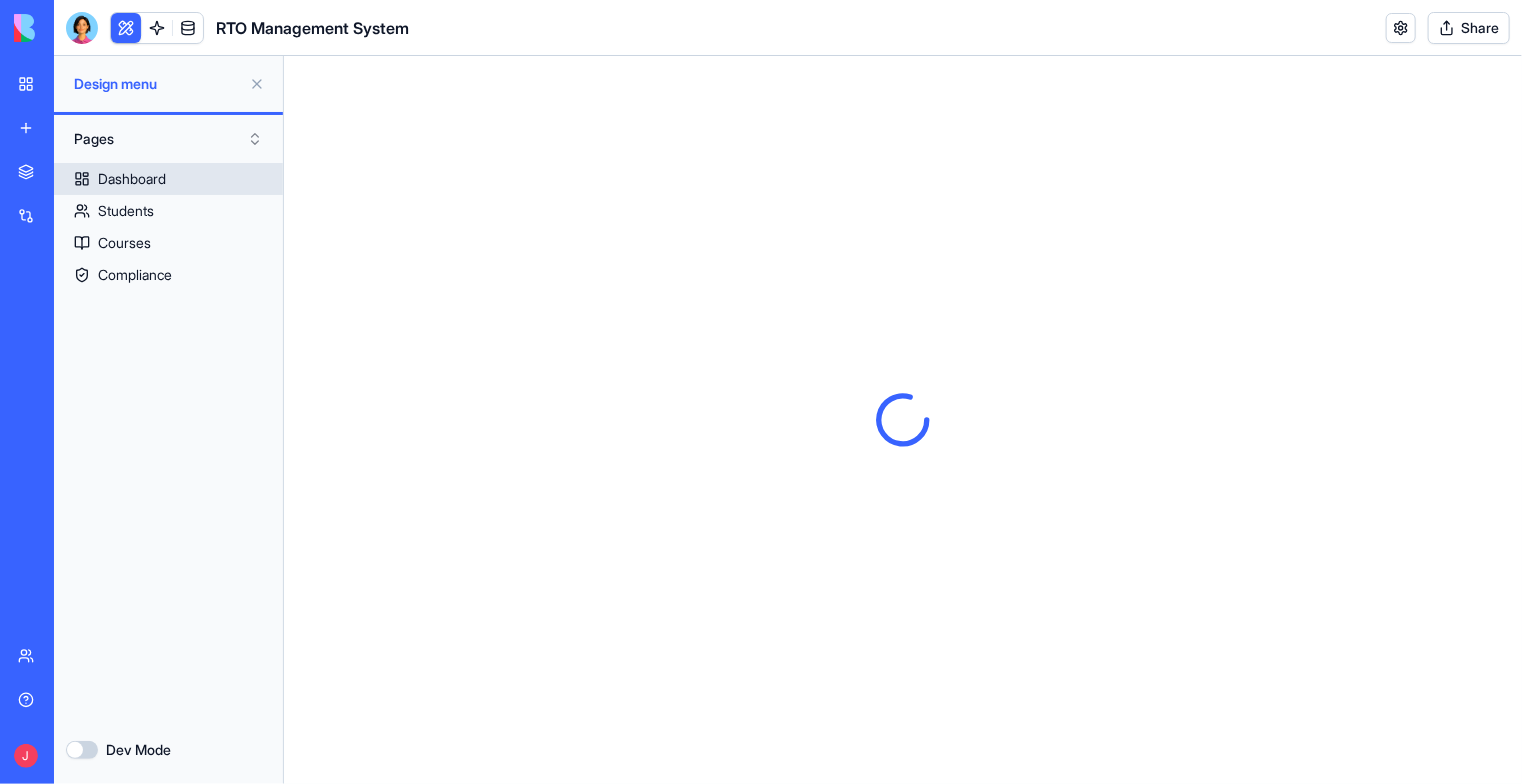 click on "Dashboard" at bounding box center (168, 179) 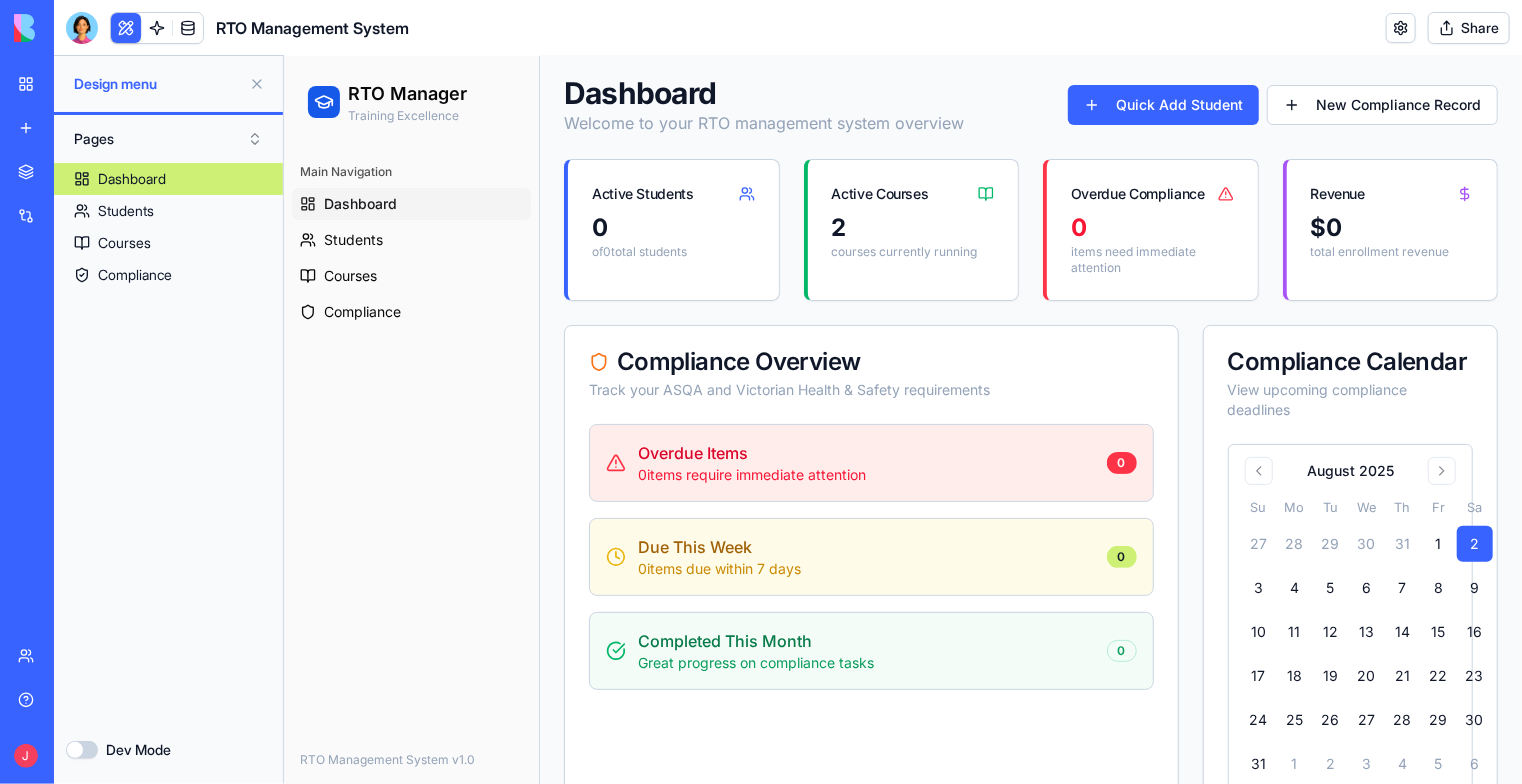 scroll, scrollTop: 0, scrollLeft: 0, axis: both 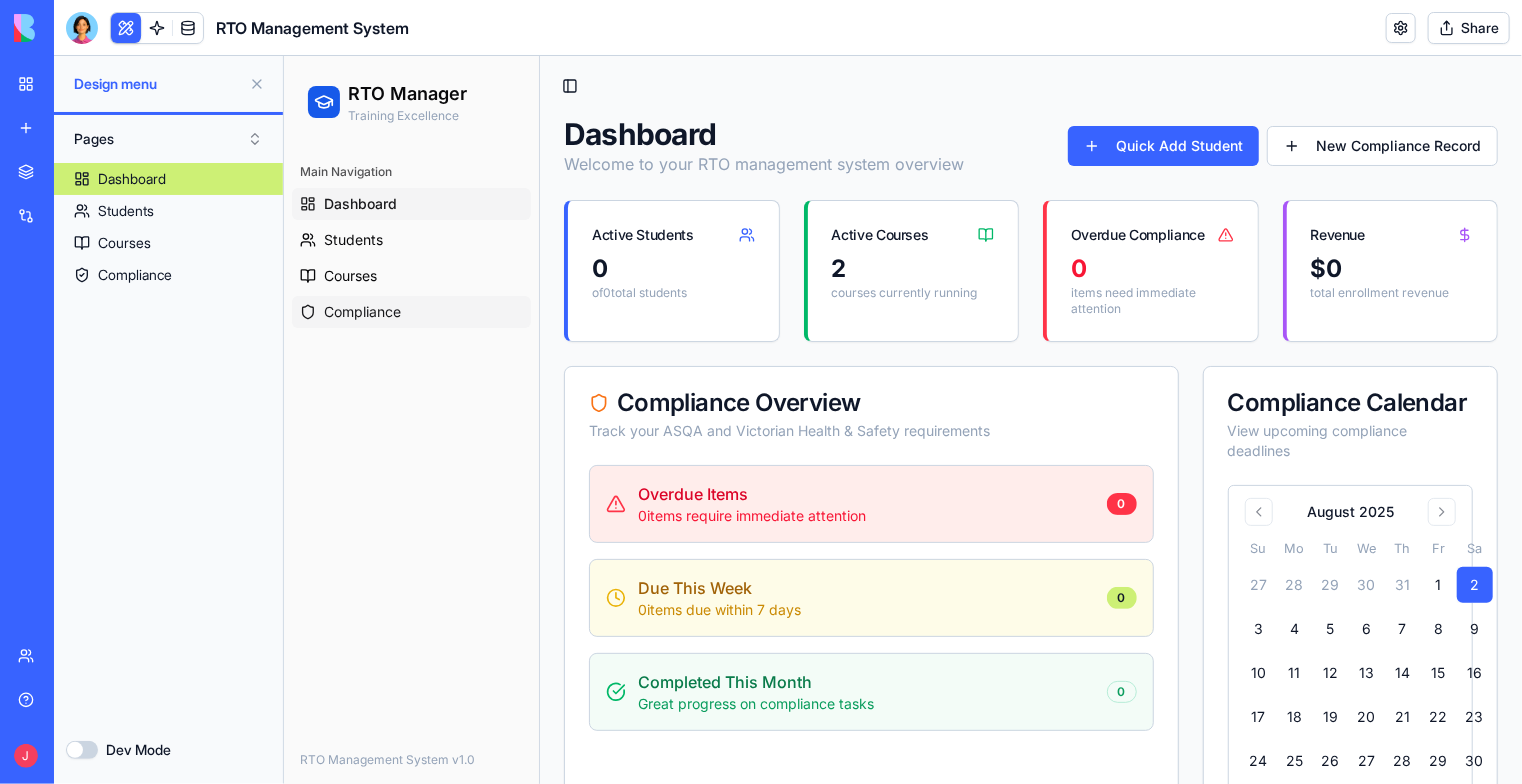 click on "Compliance" at bounding box center (410, 311) 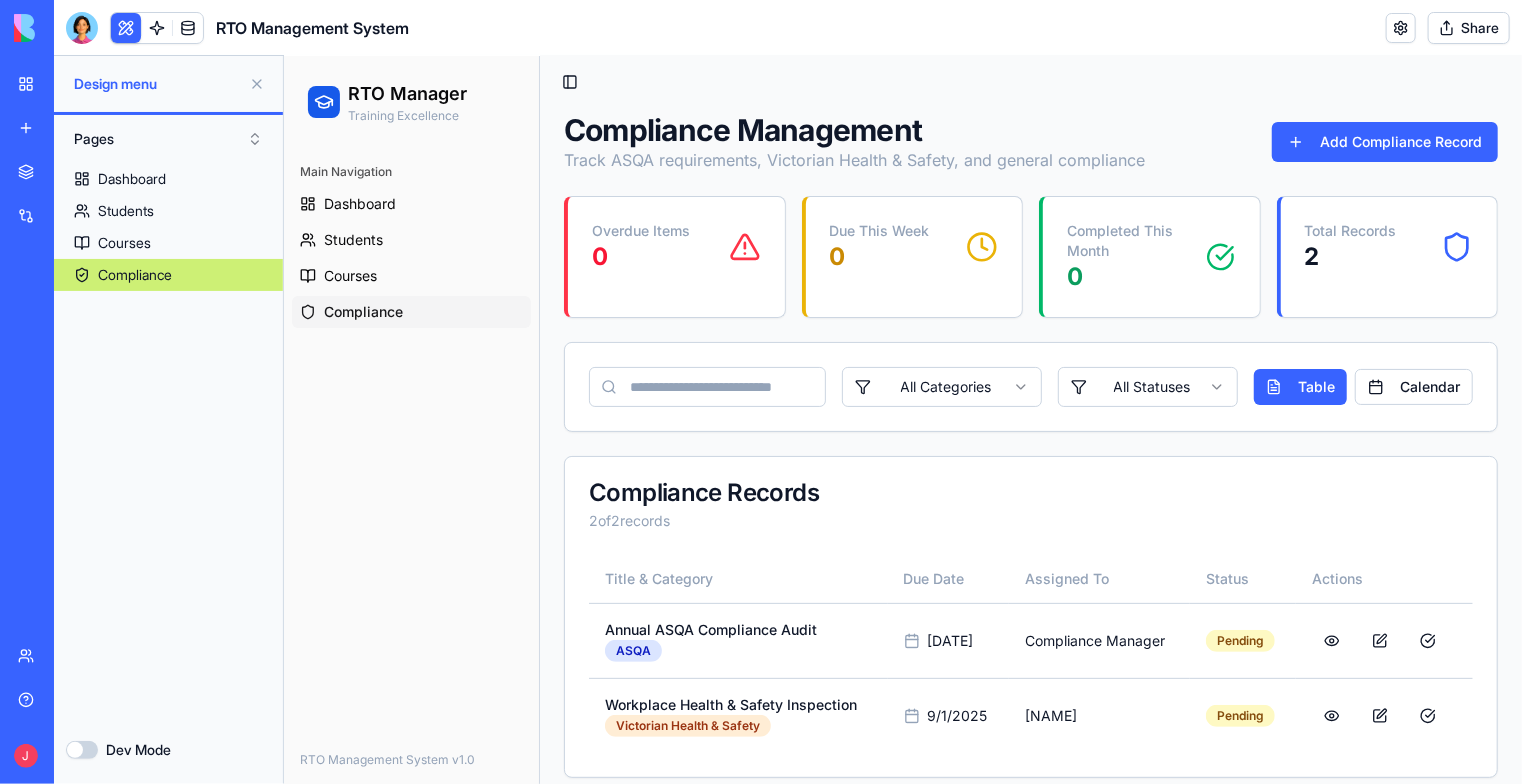 scroll, scrollTop: 0, scrollLeft: 0, axis: both 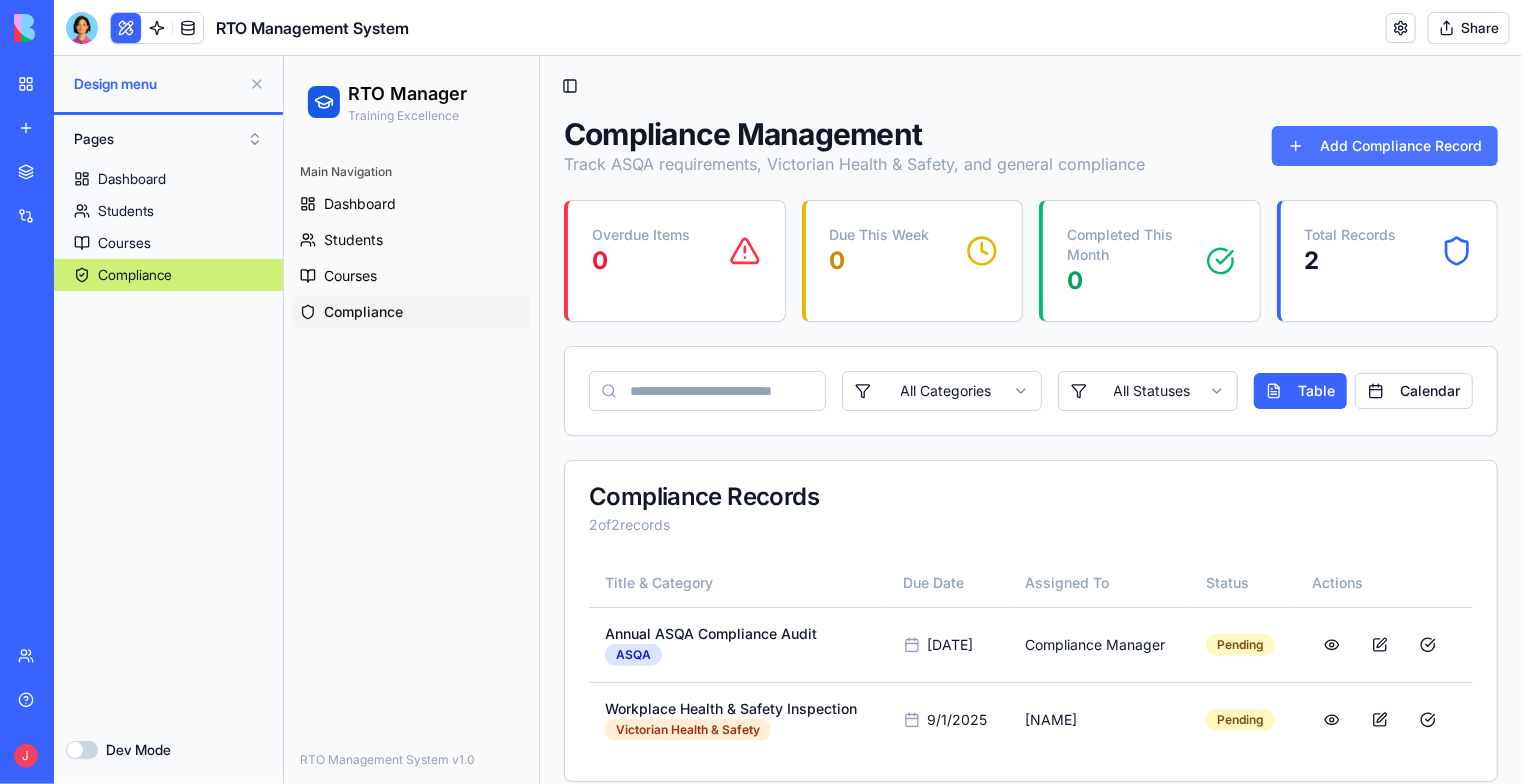 click on "Add Compliance Record" at bounding box center (1384, 145) 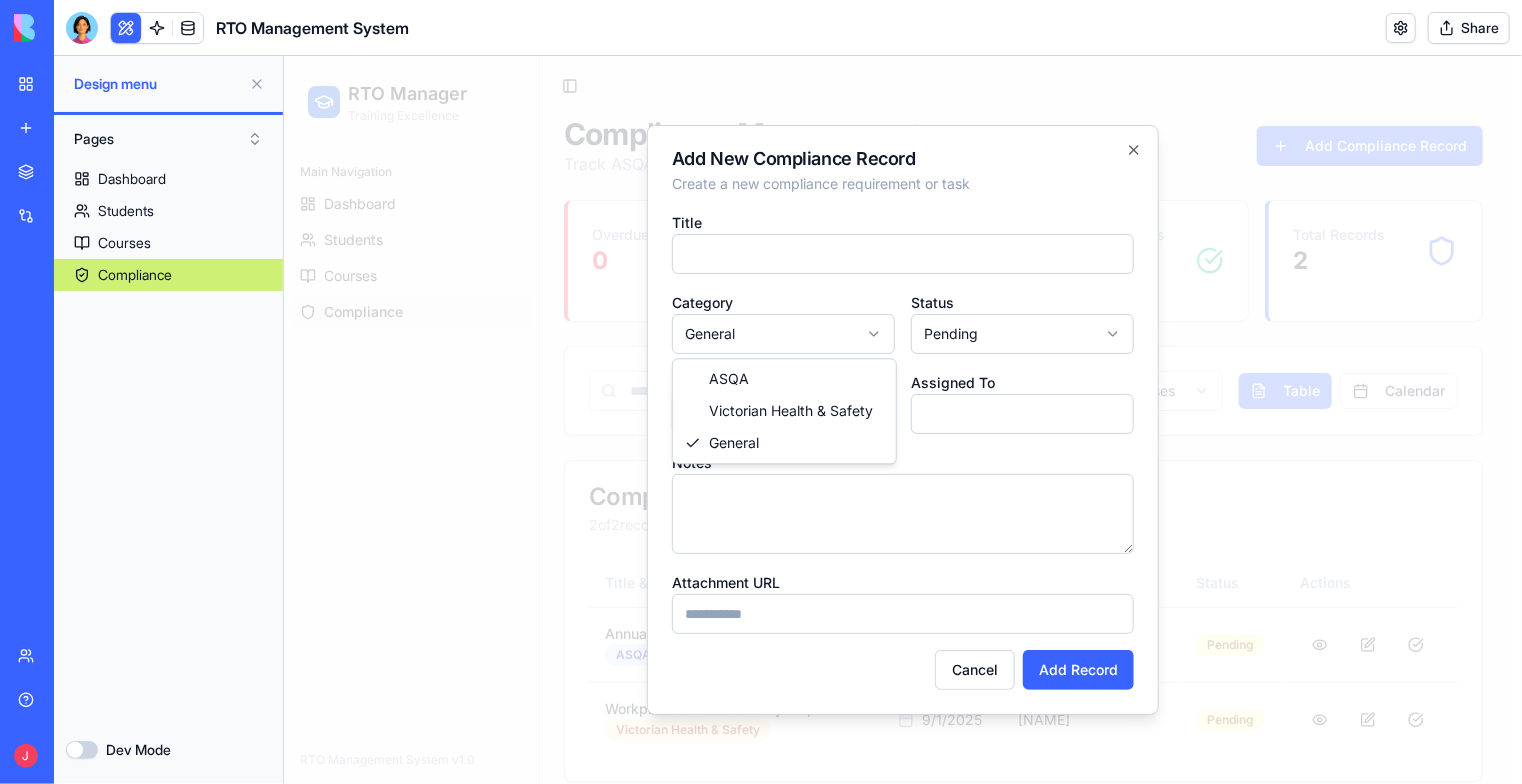 click on "**********" at bounding box center [894, 430] 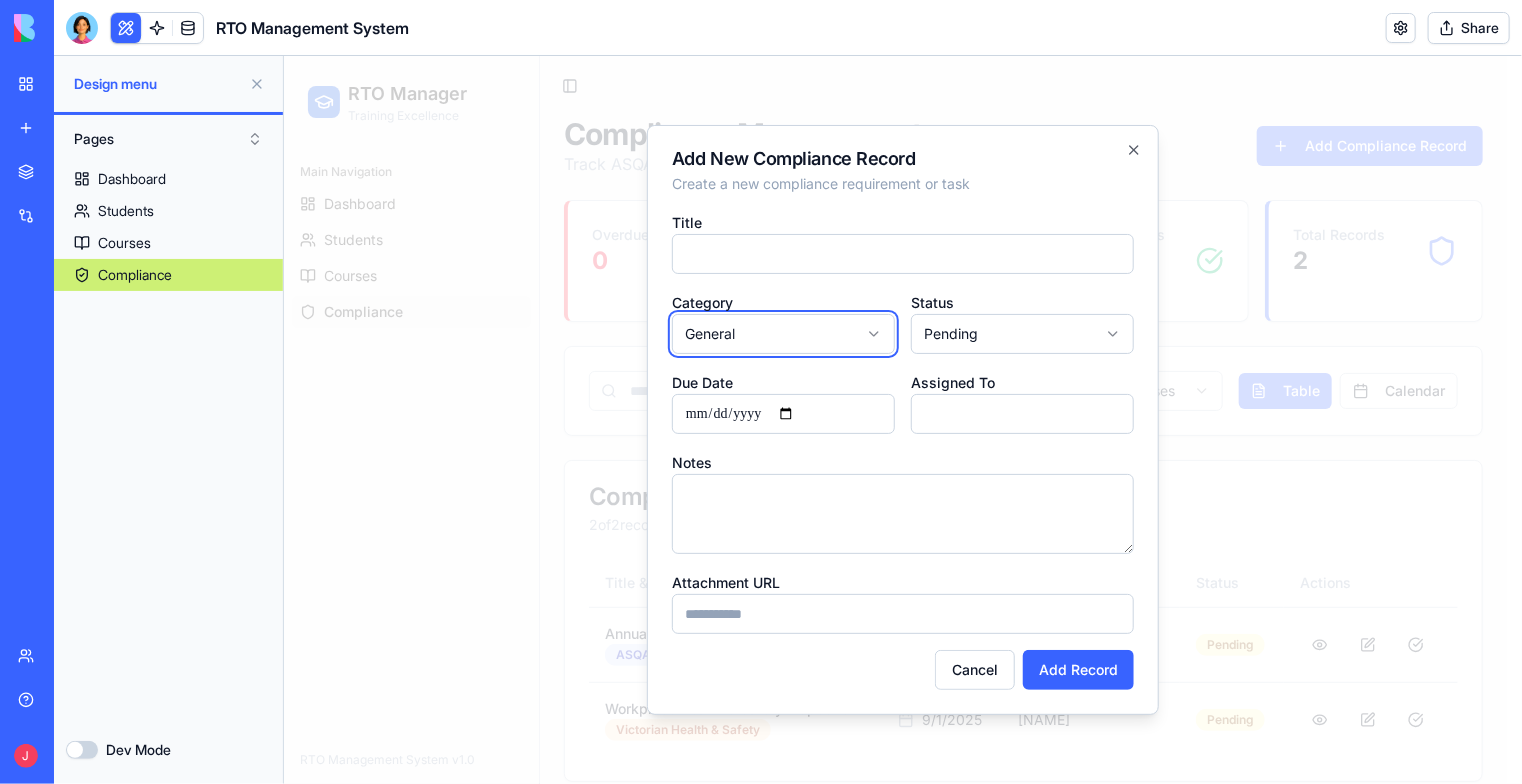 click on "**********" at bounding box center [894, 430] 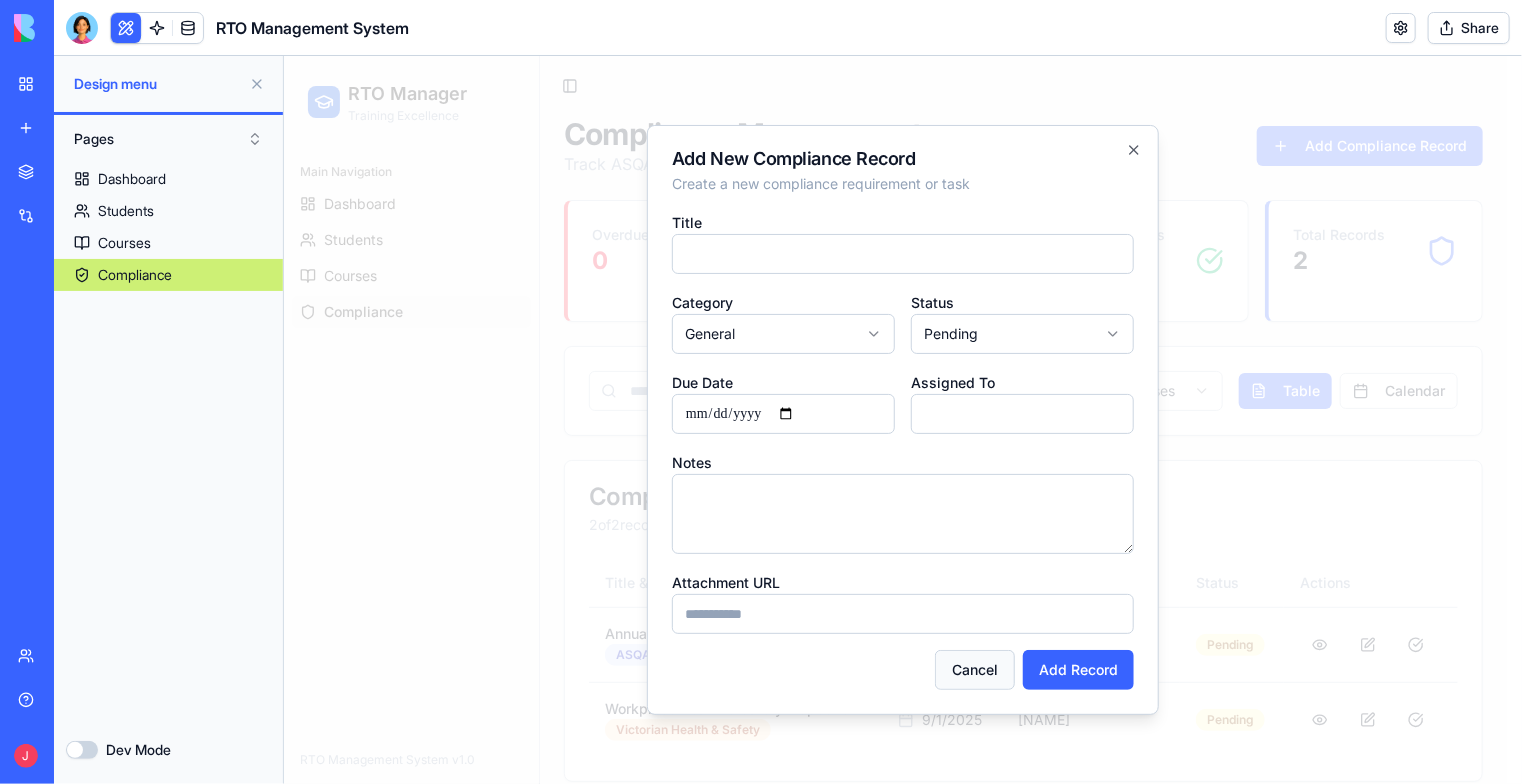 click on "Cancel" at bounding box center (974, 669) 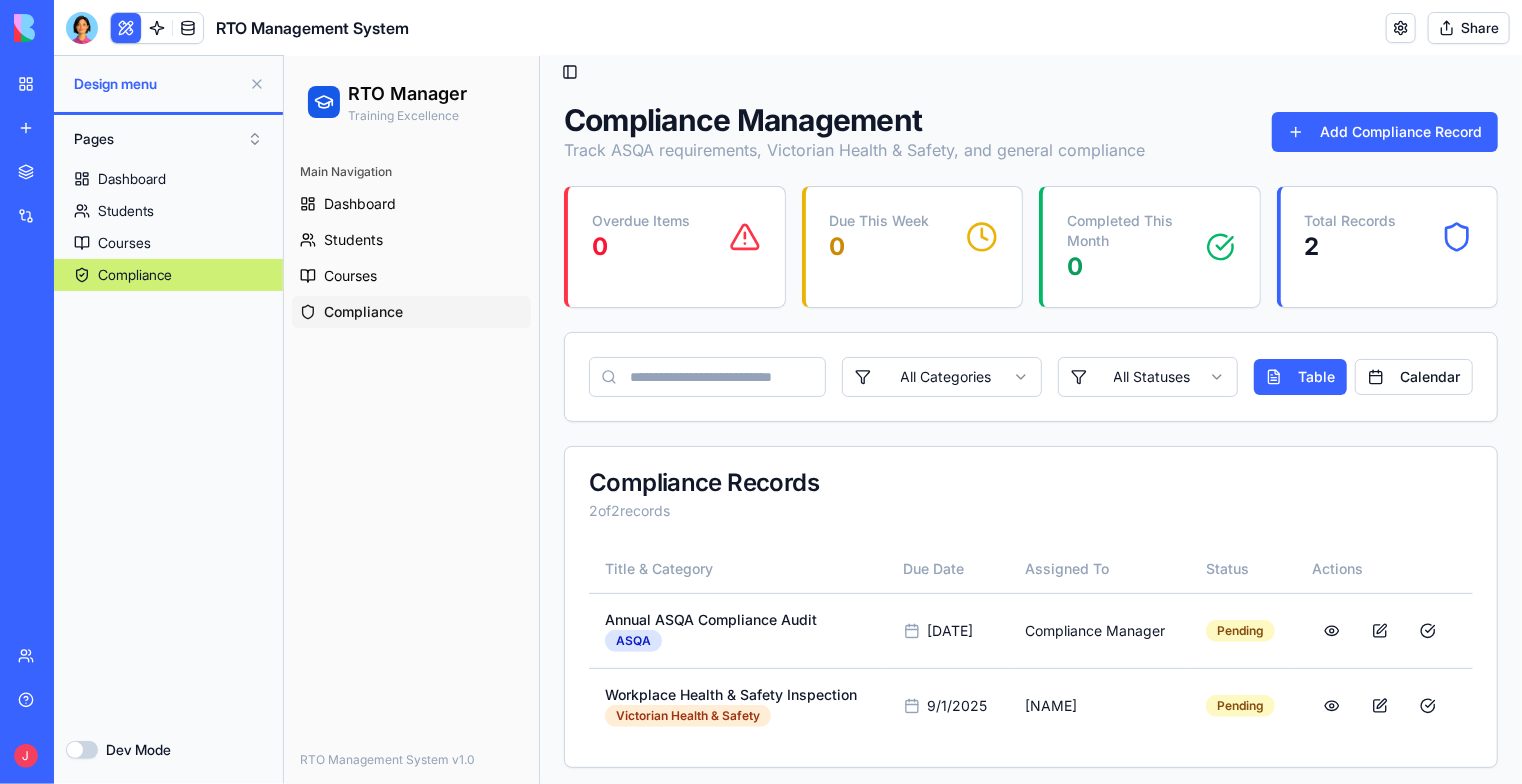 scroll, scrollTop: 20, scrollLeft: 0, axis: vertical 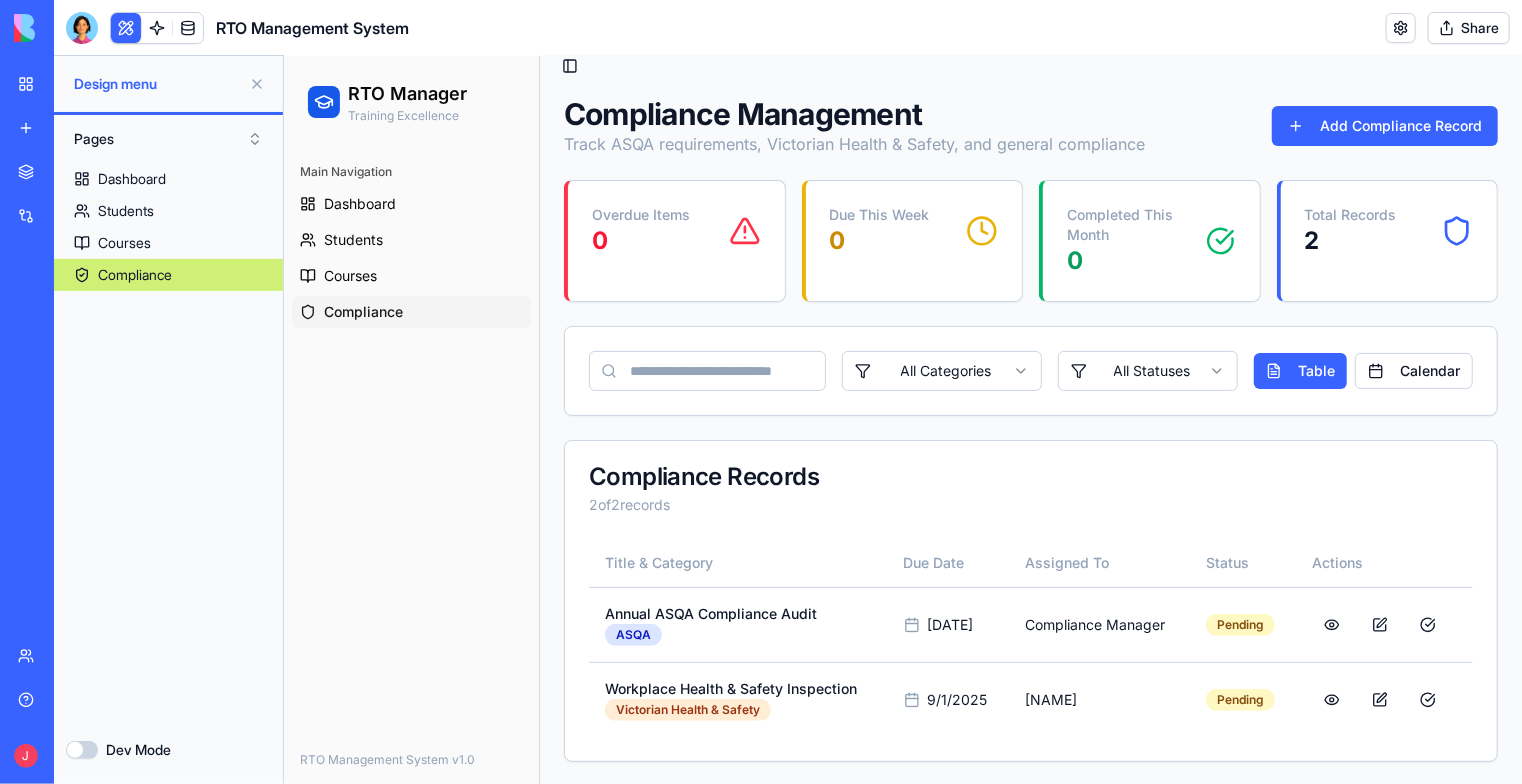 click on "Dev Mode" at bounding box center [82, 750] 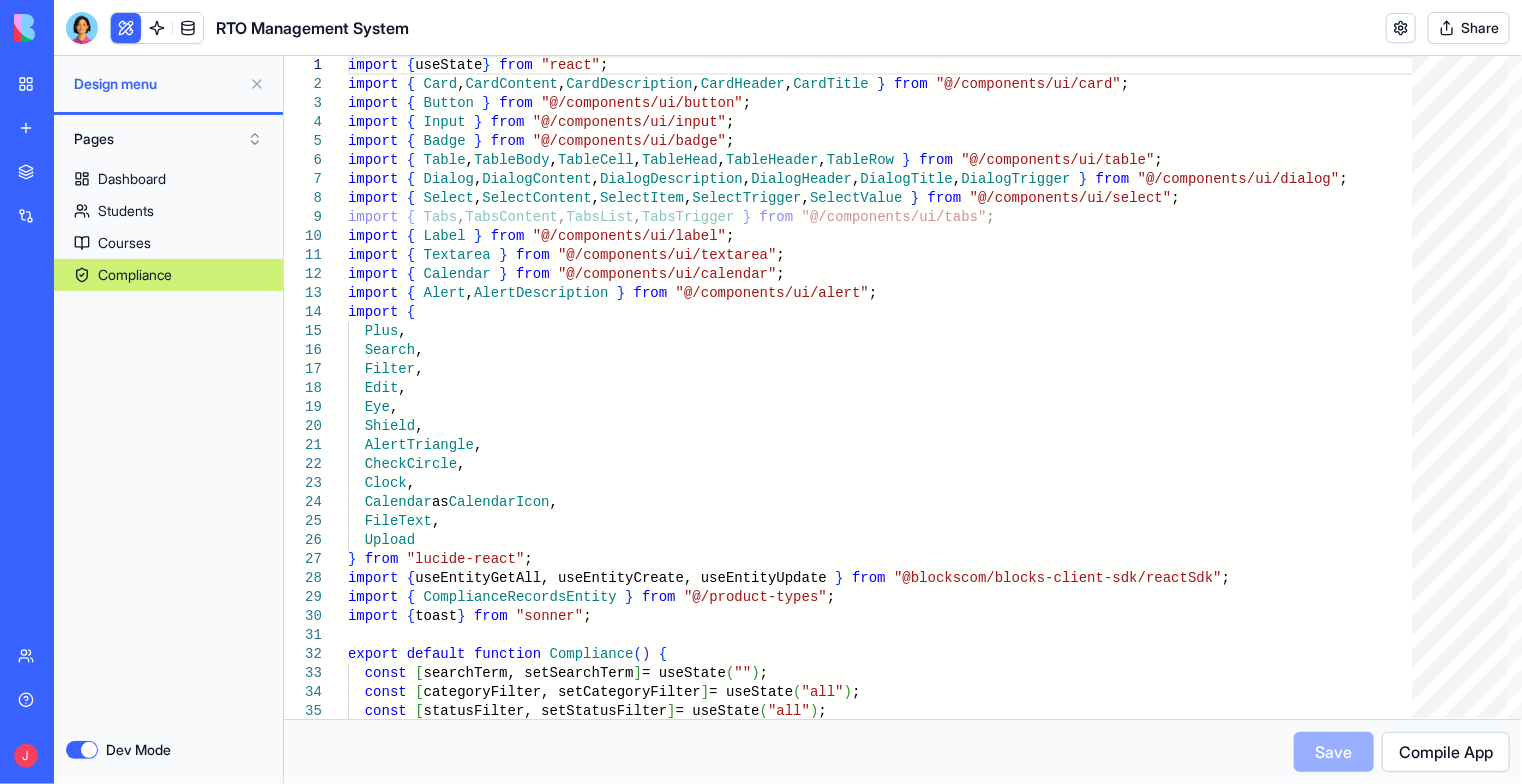 click on "Dev Mode" at bounding box center (82, 750) 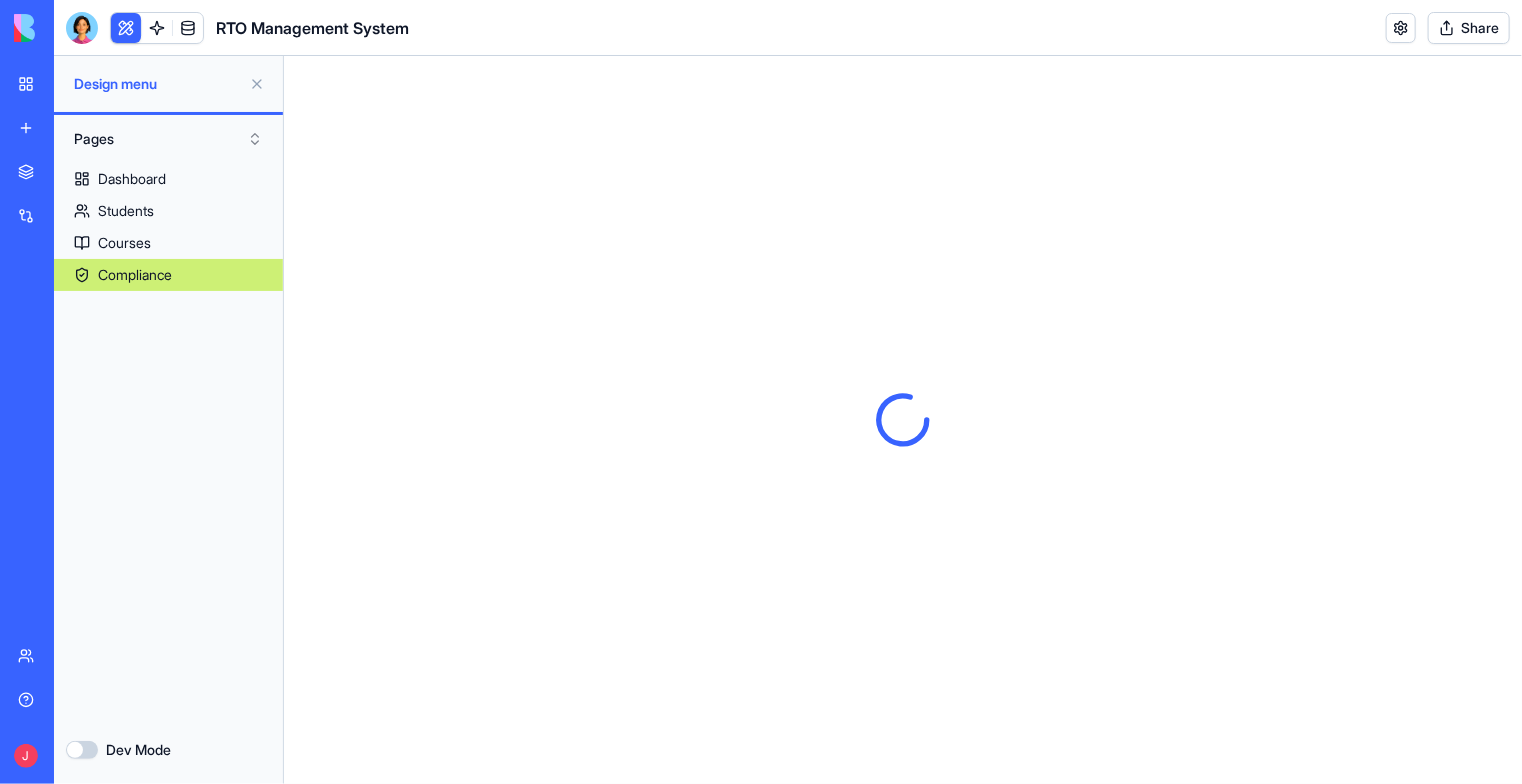 scroll, scrollTop: 0, scrollLeft: 0, axis: both 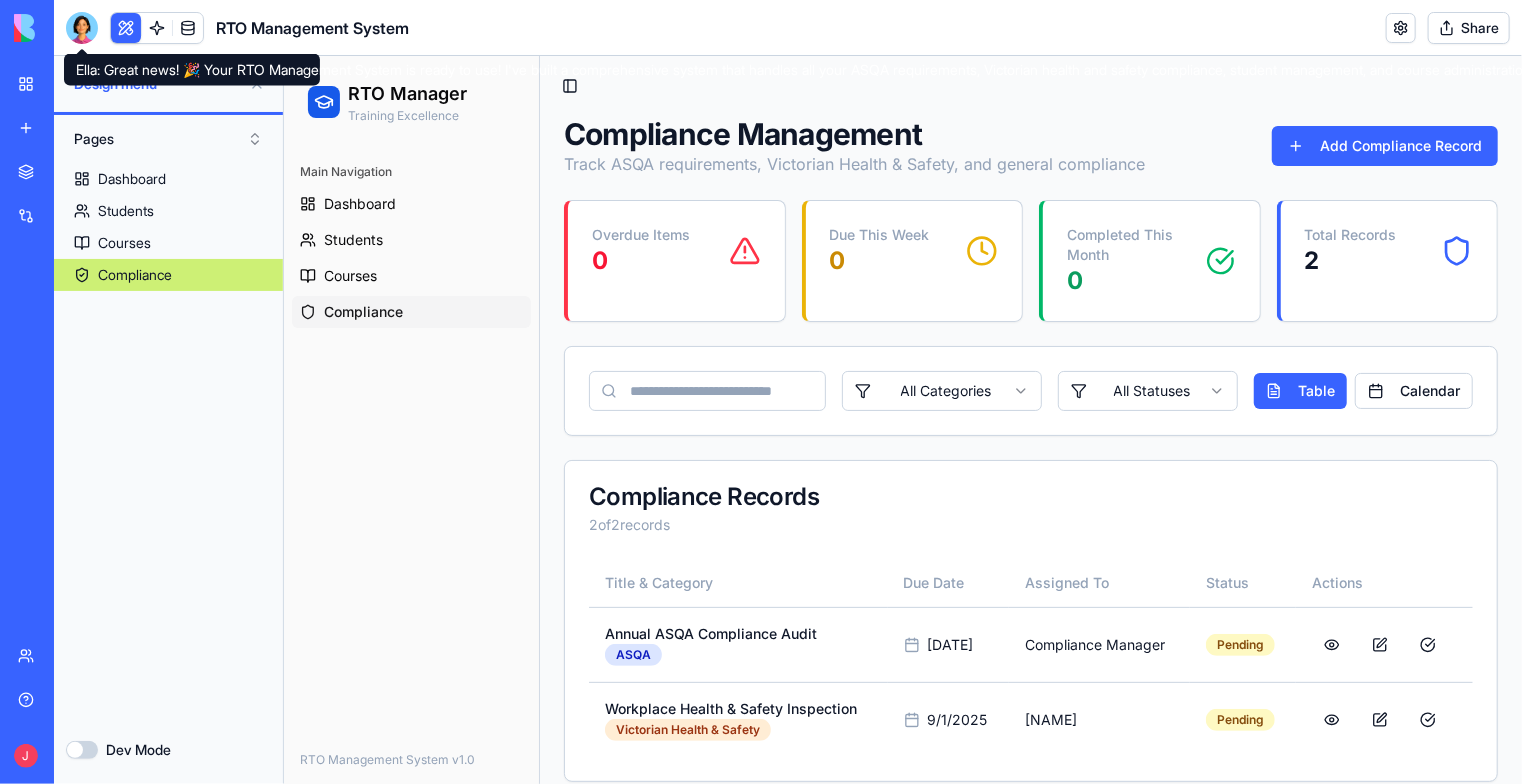 click at bounding box center (82, 28) 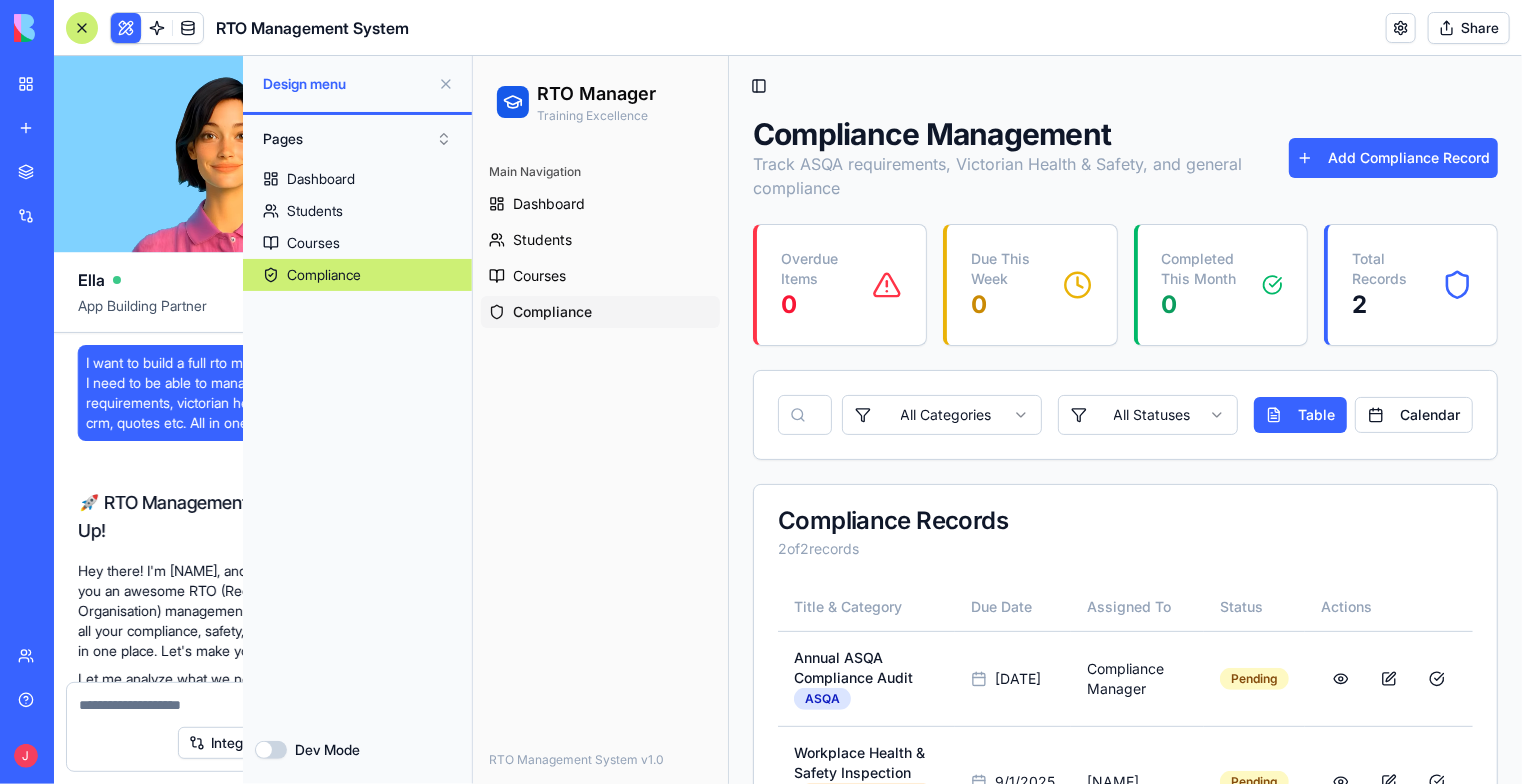 scroll, scrollTop: 1370, scrollLeft: 0, axis: vertical 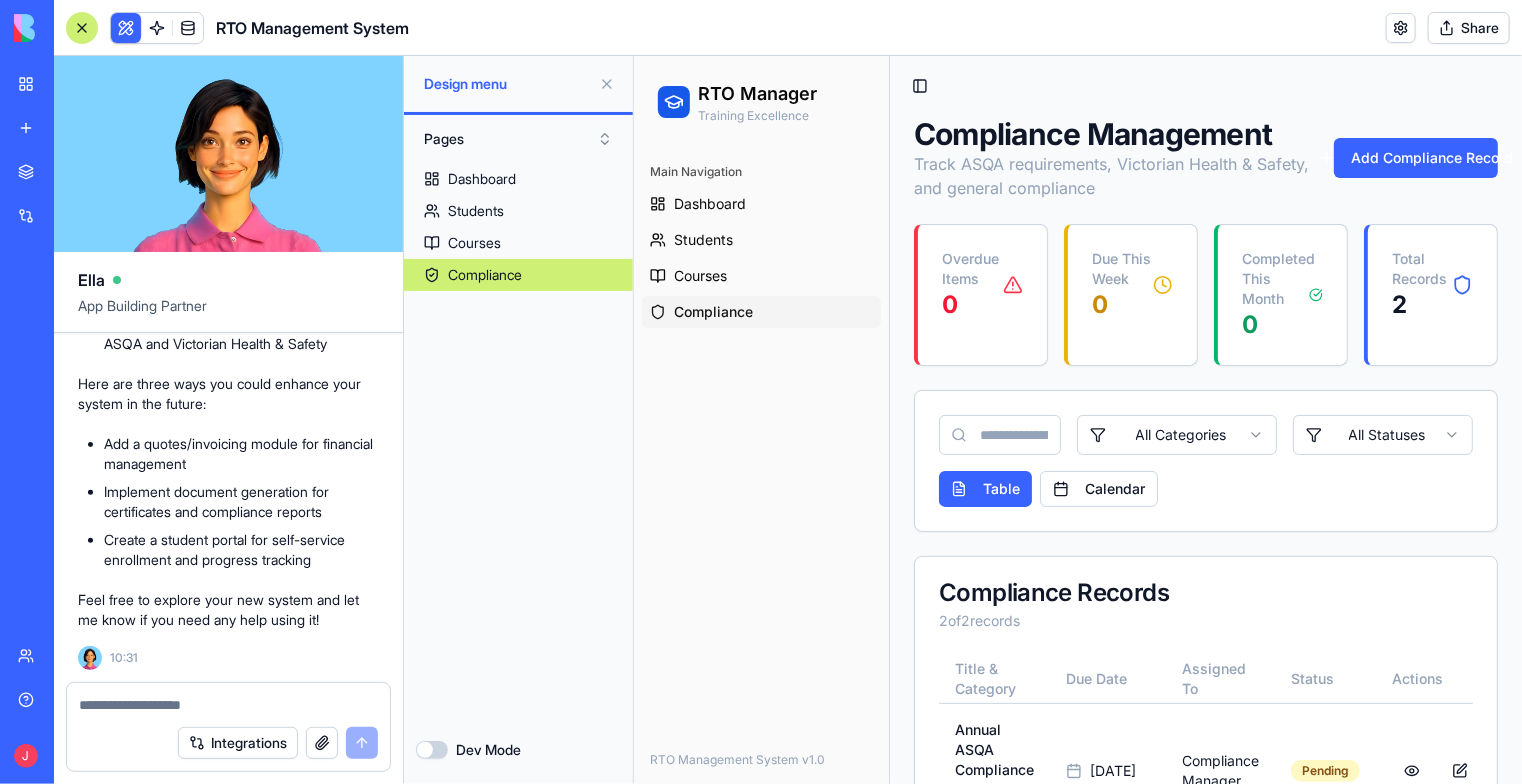 click at bounding box center (228, 699) 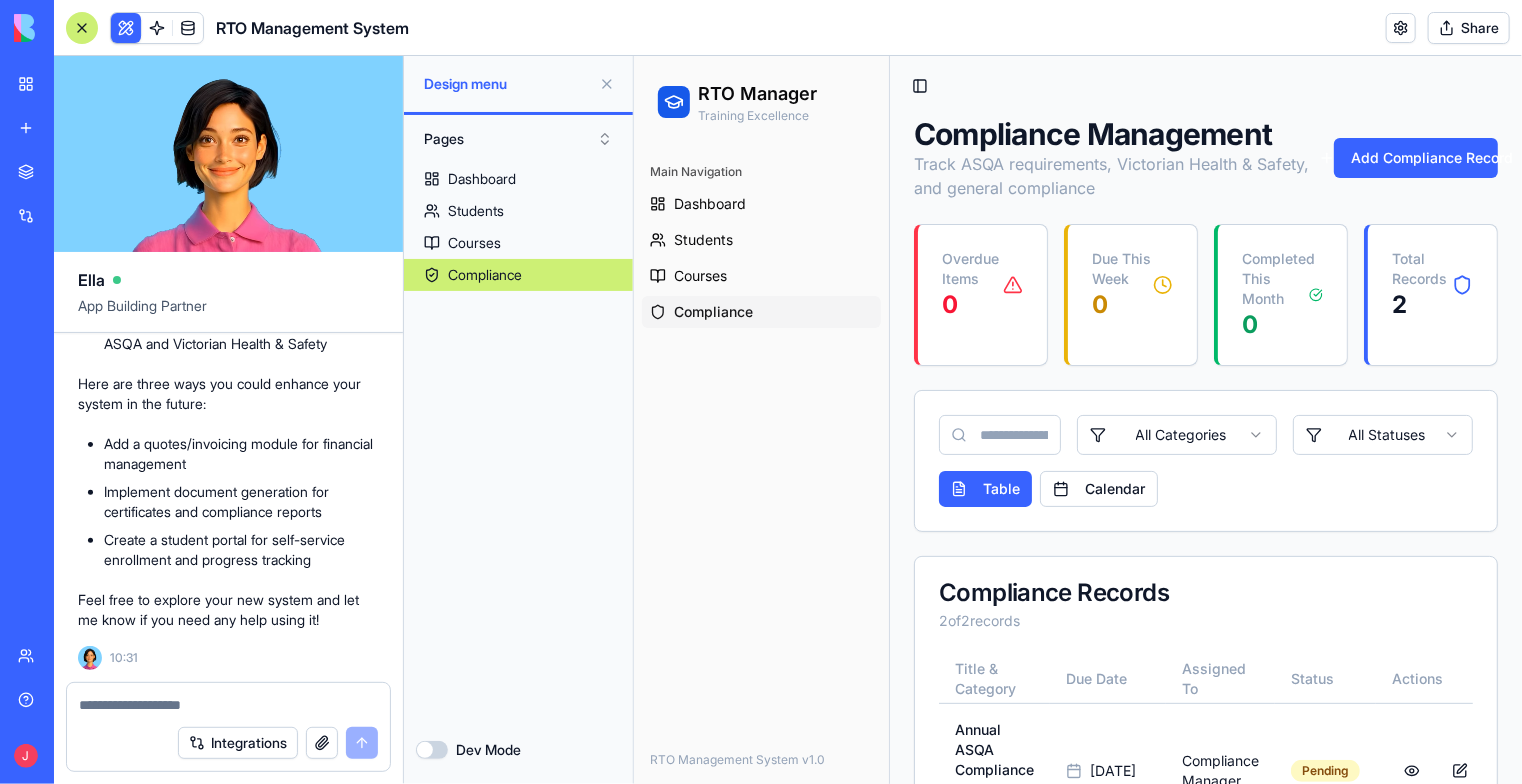 click at bounding box center (228, 705) 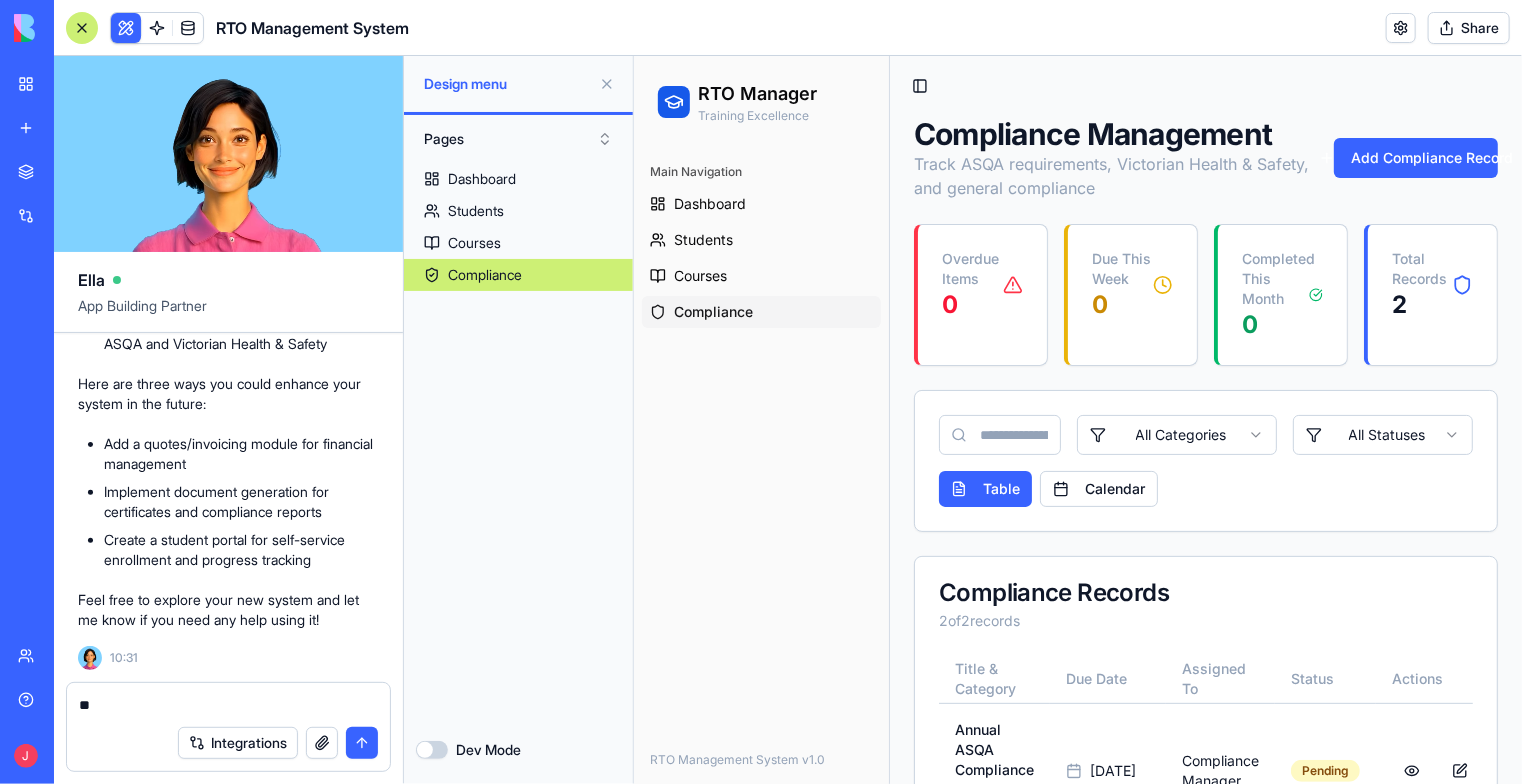 type on "*" 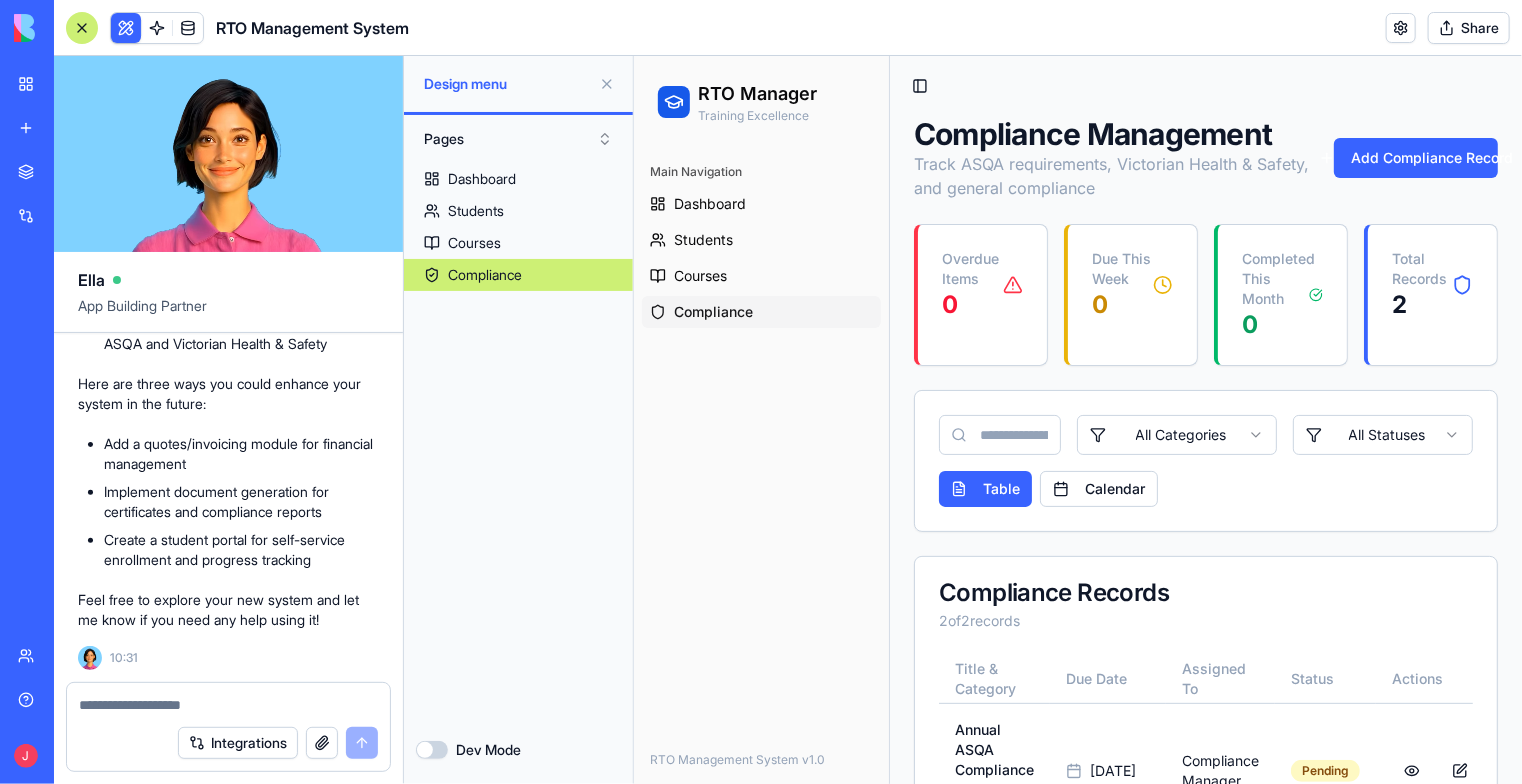 scroll, scrollTop: 1370, scrollLeft: 0, axis: vertical 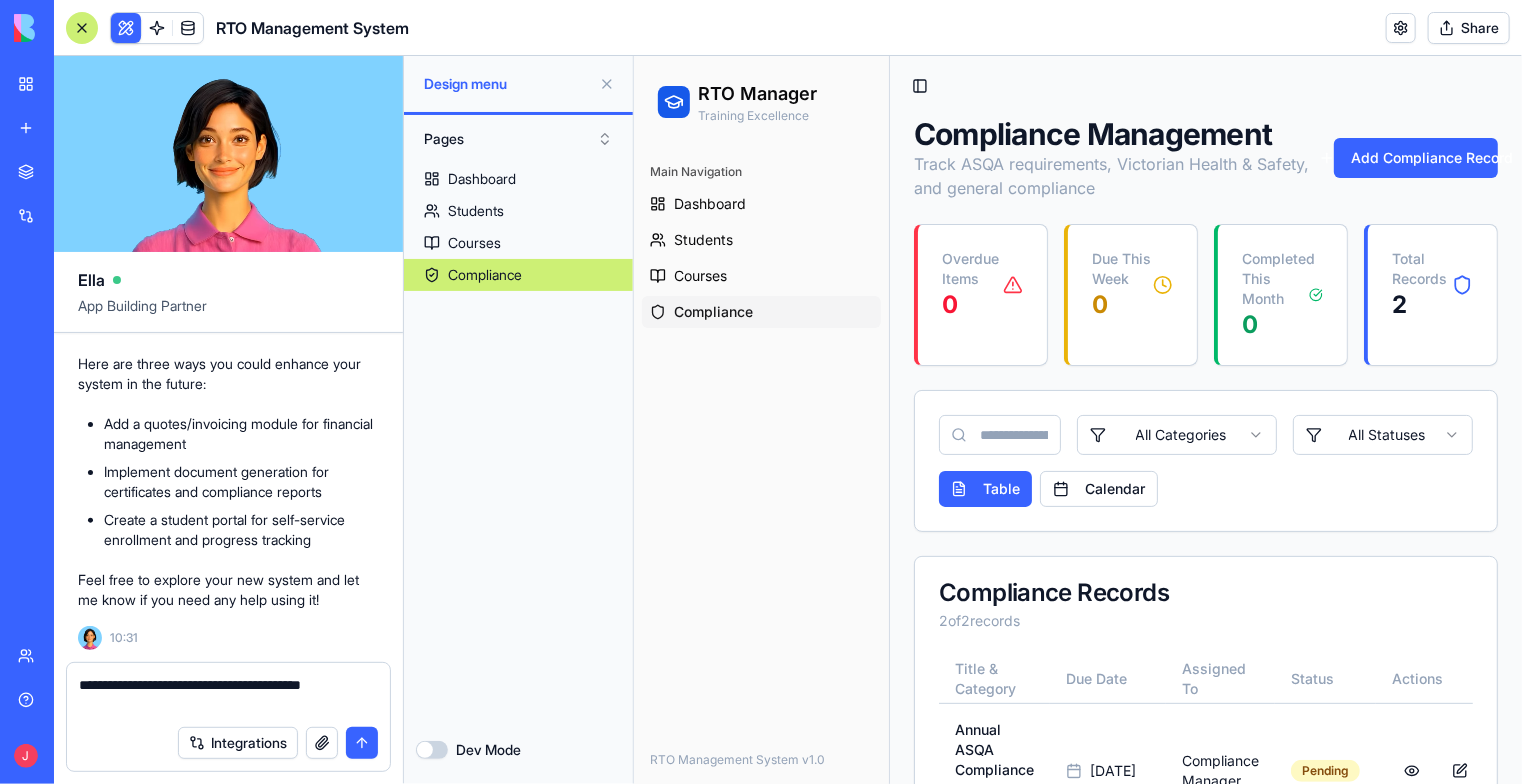type on "**********" 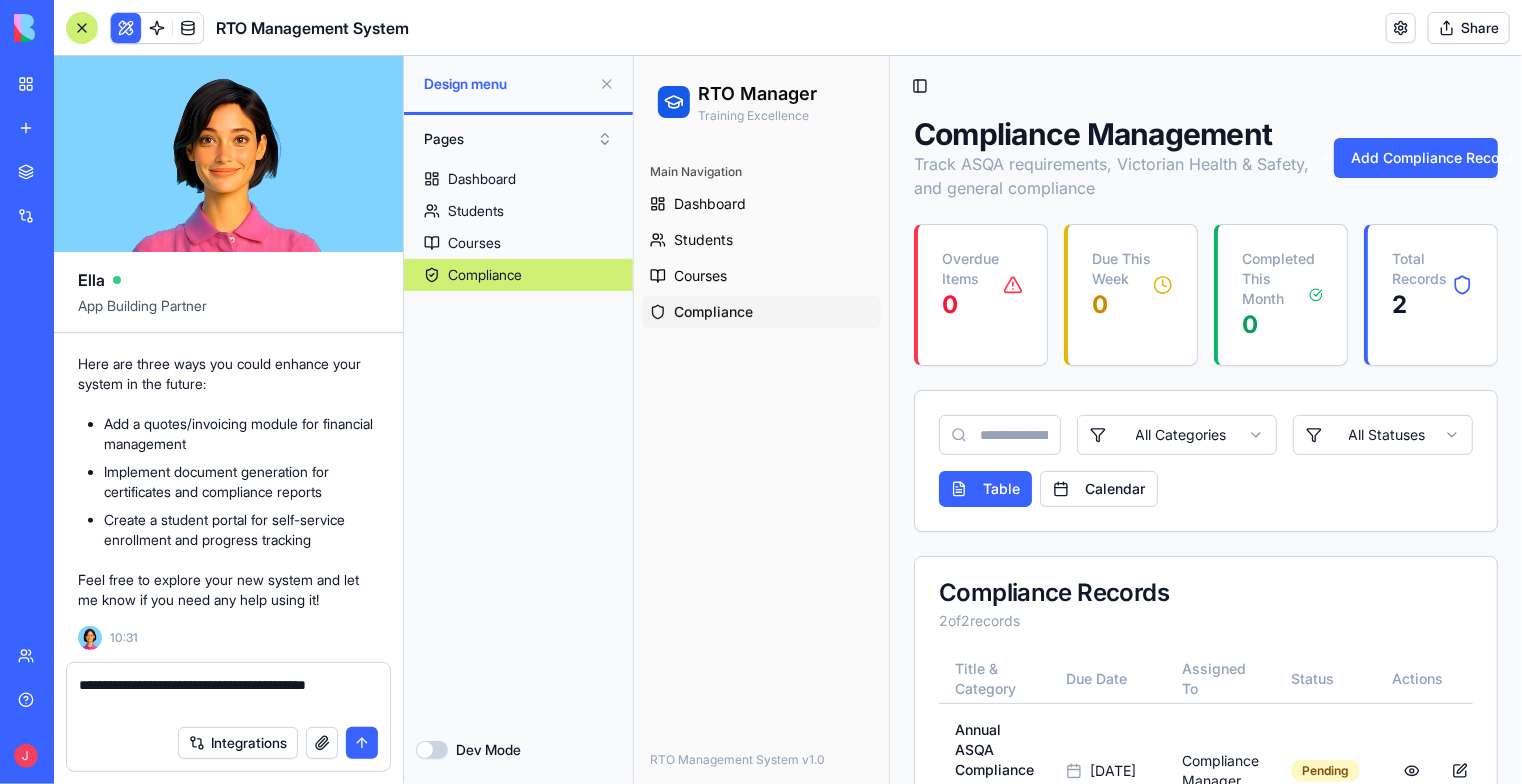 type 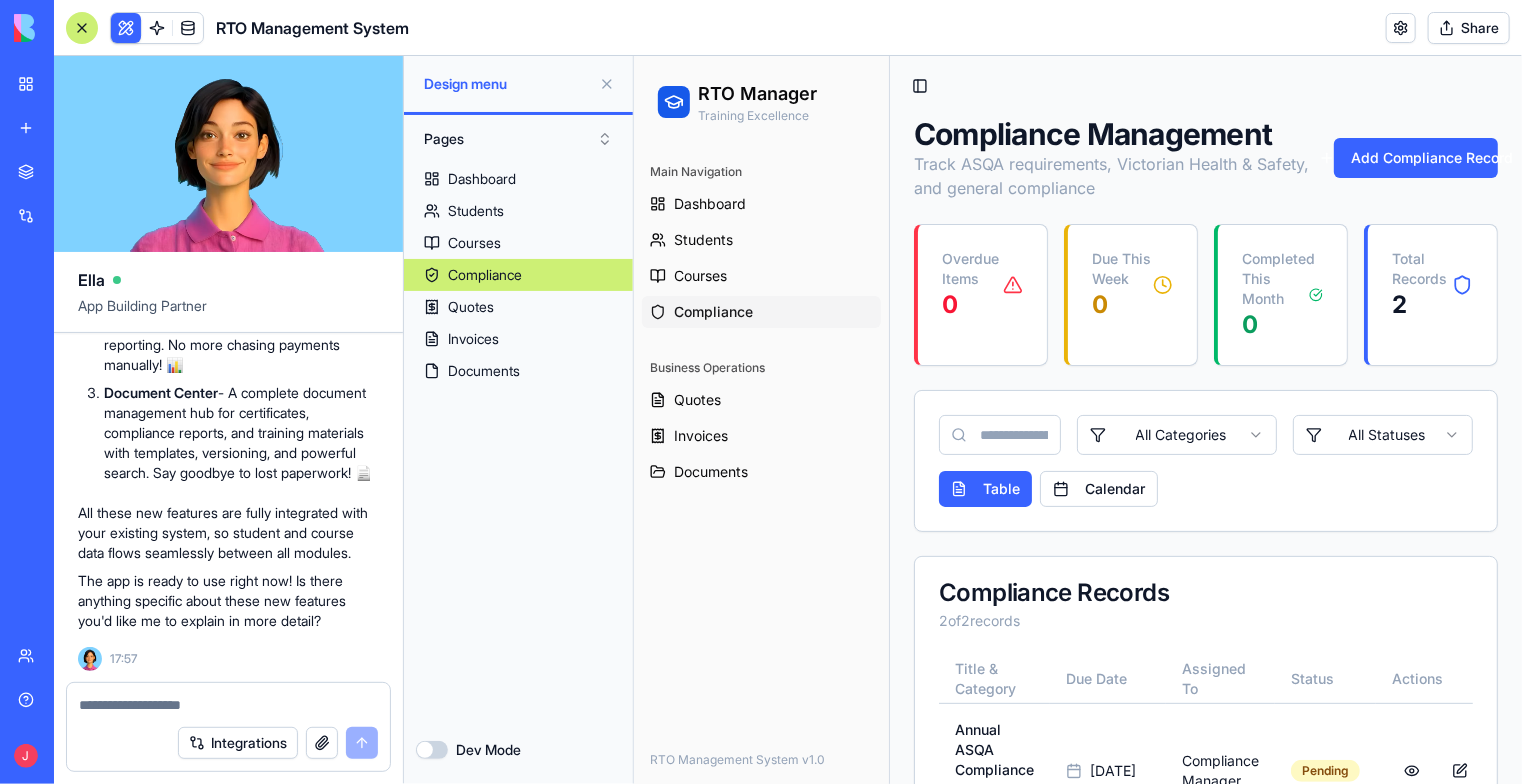 scroll, scrollTop: 2378, scrollLeft: 0, axis: vertical 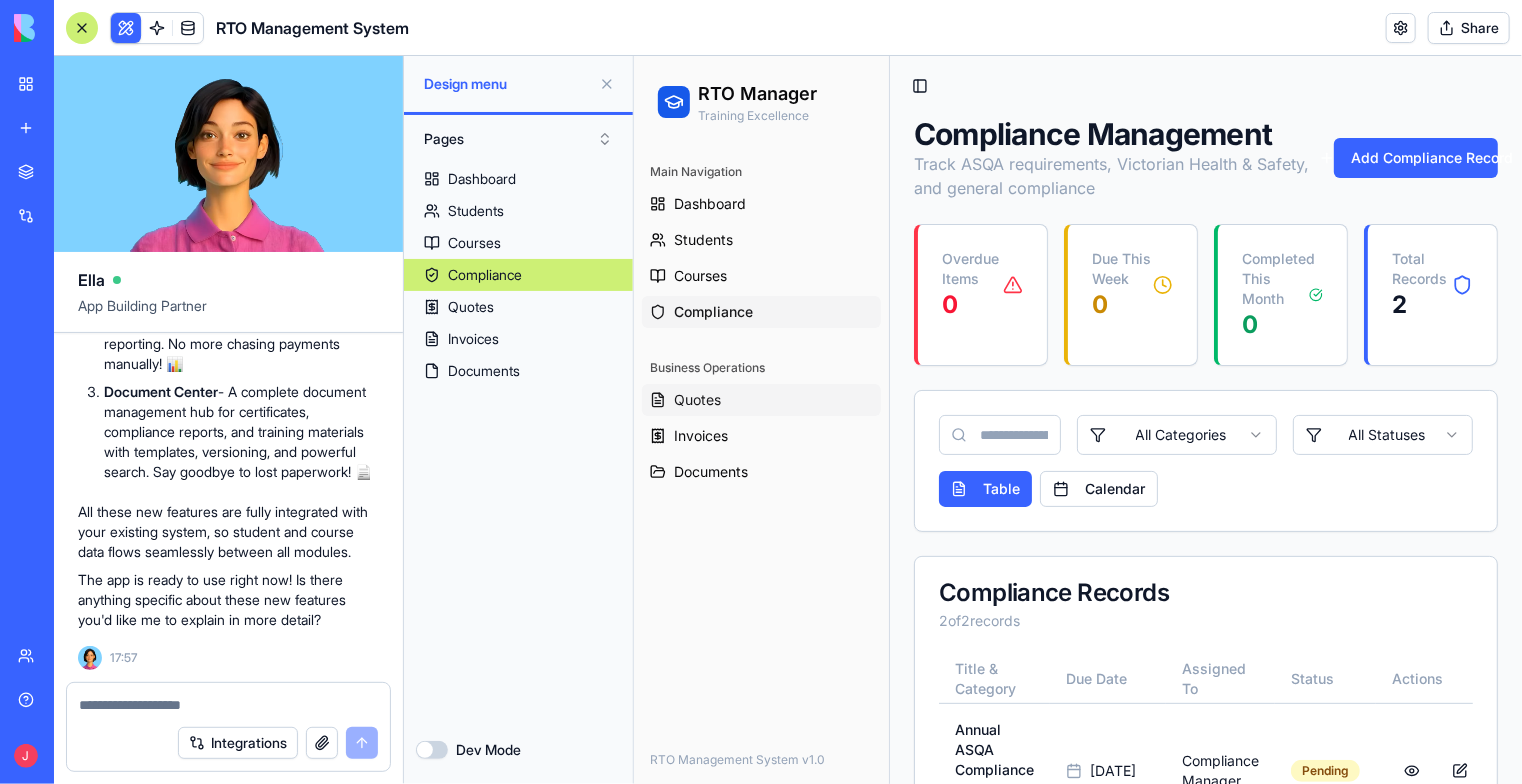 click on "Quotes" at bounding box center [760, 399] 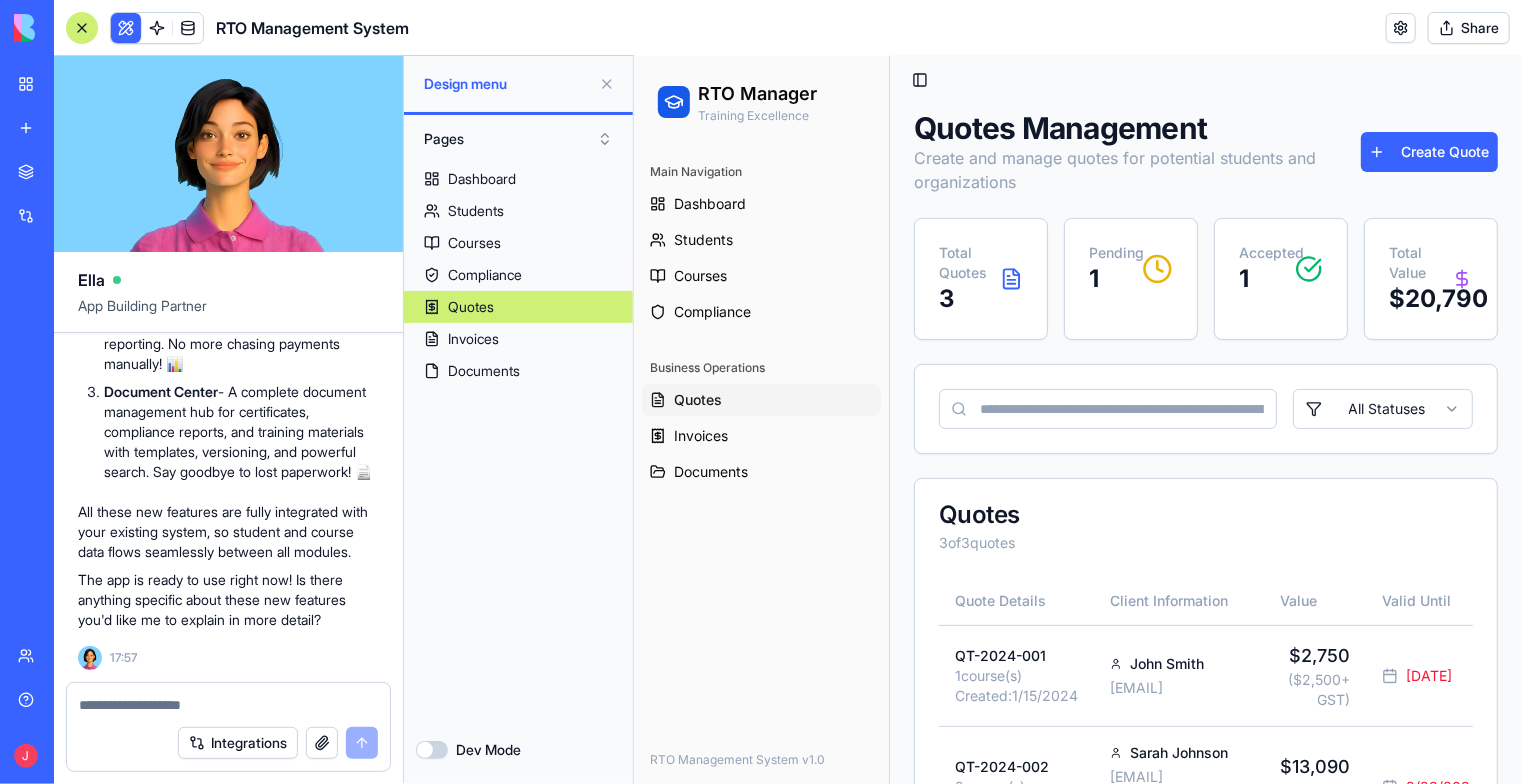 scroll, scrollTop: 0, scrollLeft: 0, axis: both 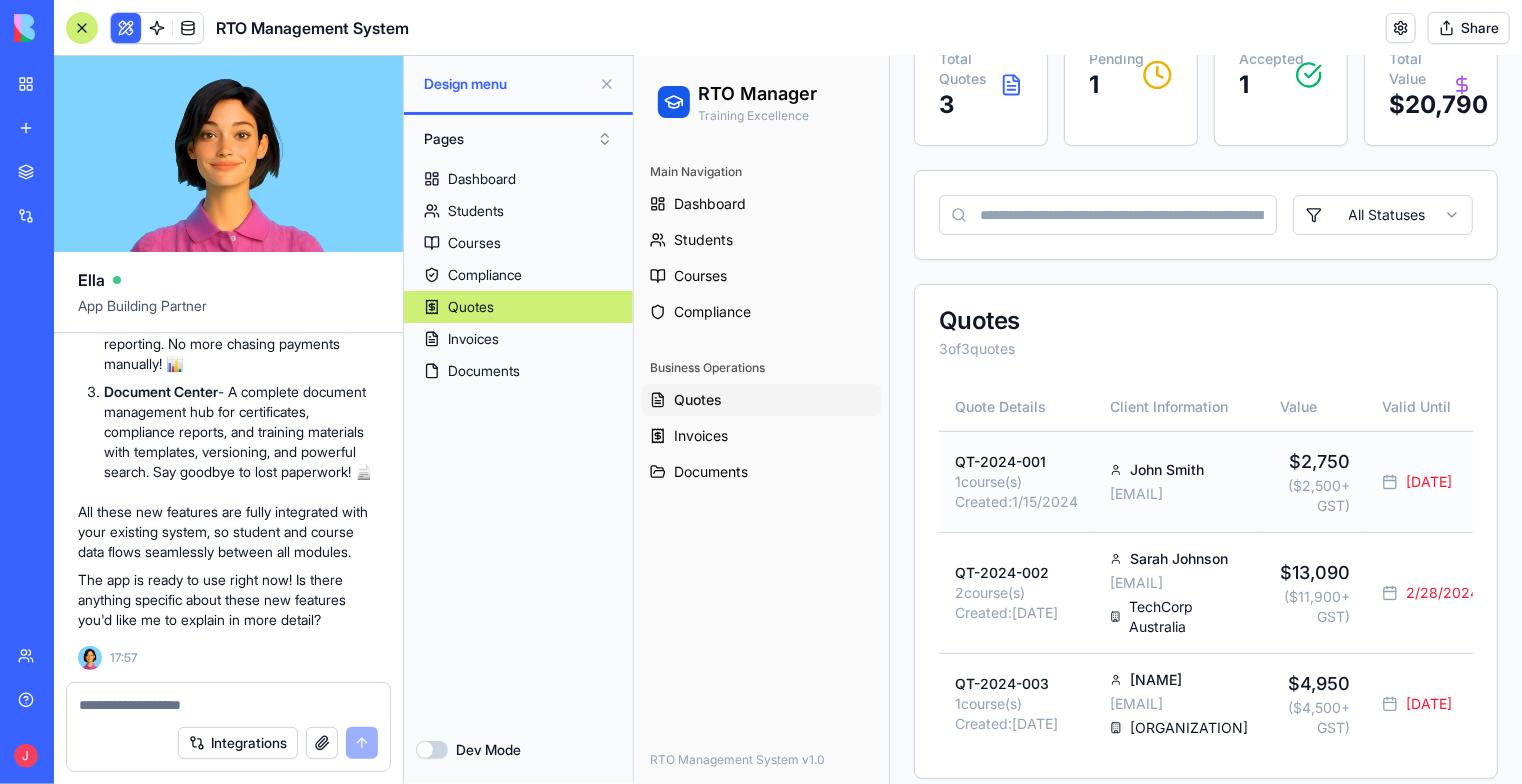 click on "1  course(s)" at bounding box center [1015, 481] 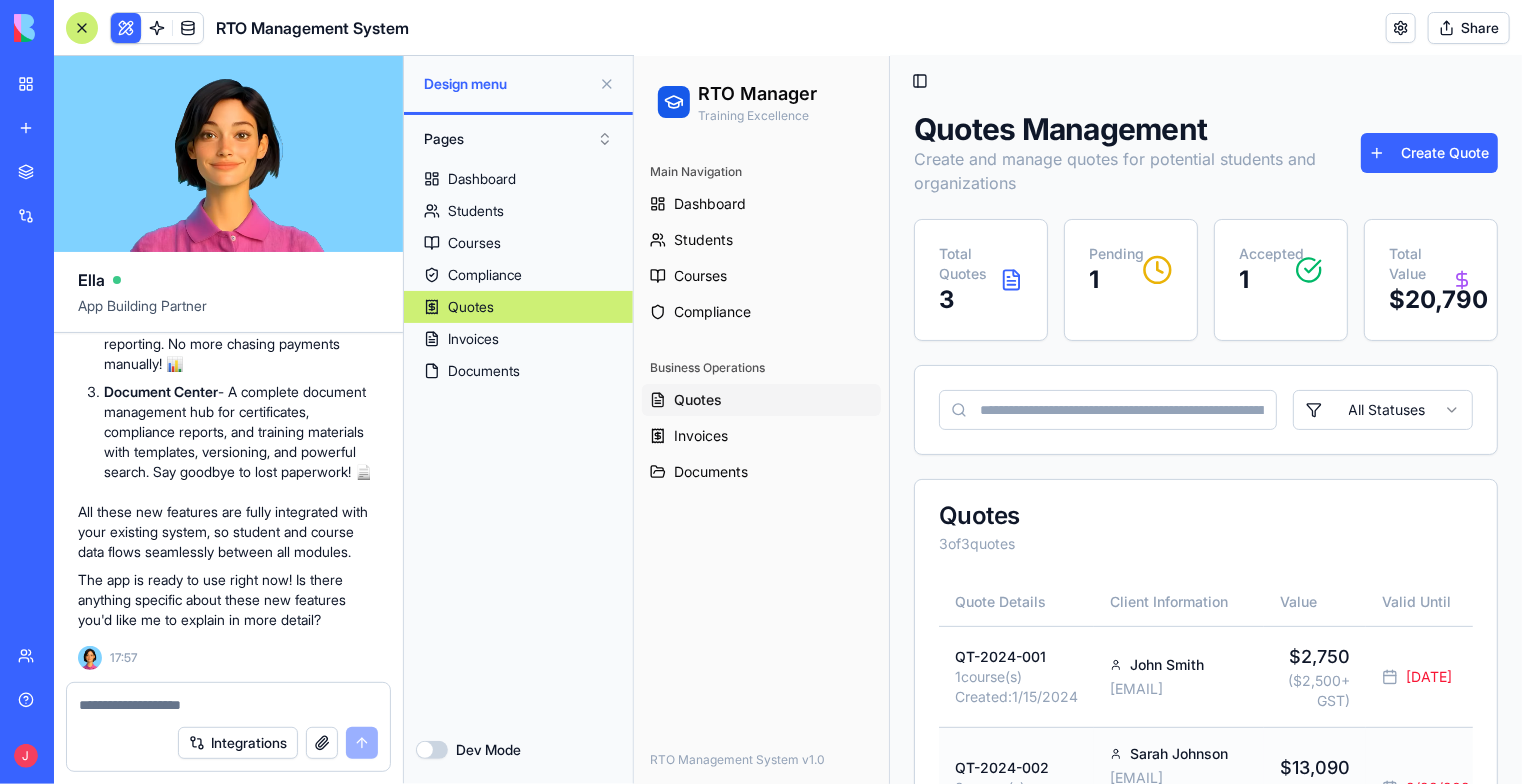 scroll, scrollTop: 0, scrollLeft: 0, axis: both 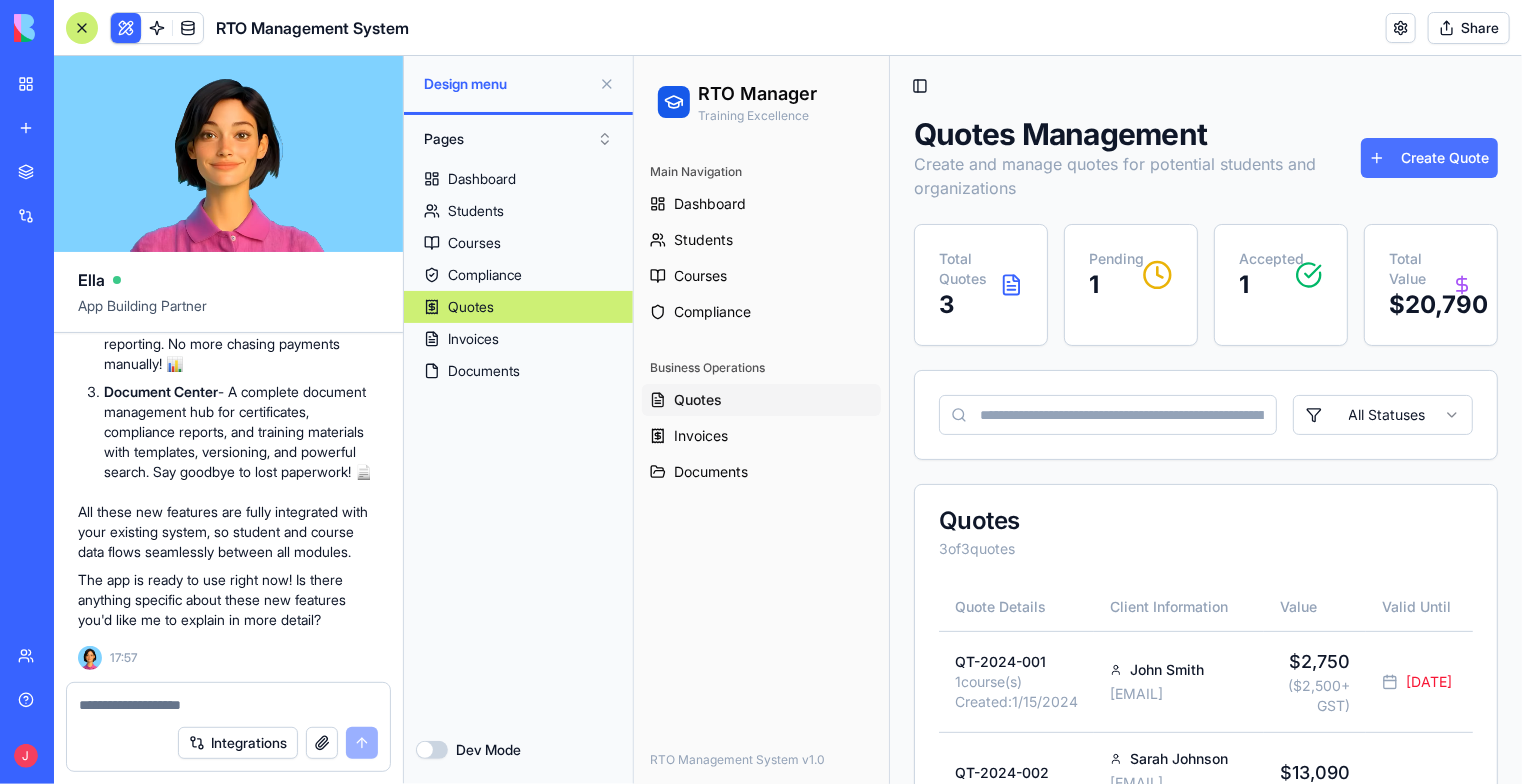 click on "Create Quote" at bounding box center (1428, 157) 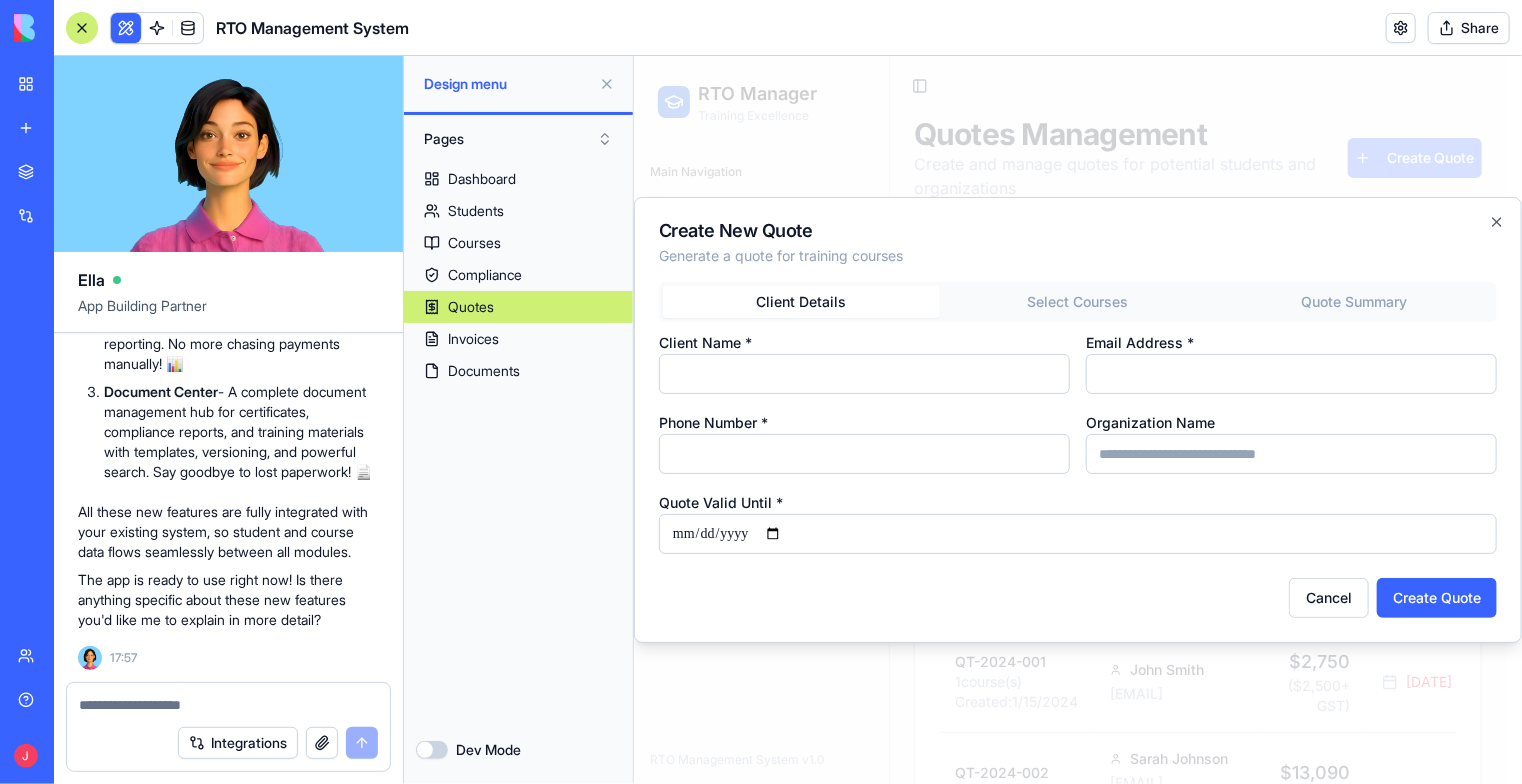 click on "Select Courses" at bounding box center [1077, 301] 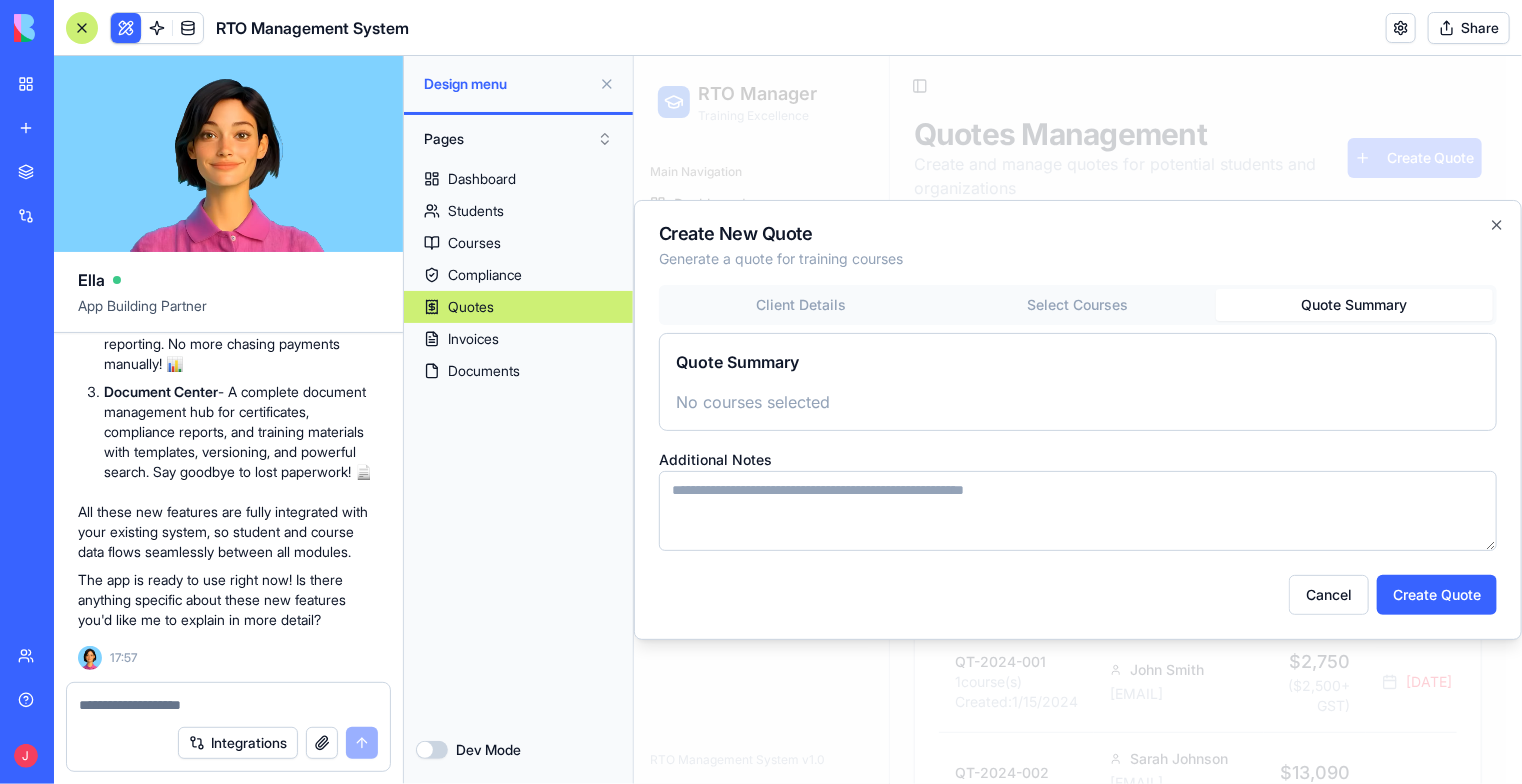 click on "Create New Quote Generate a quote for training courses Client Details Select Courses Quote Summary Quote Summary No courses selected Additional Notes Cancel Create Quote Close" at bounding box center [1077, 419] 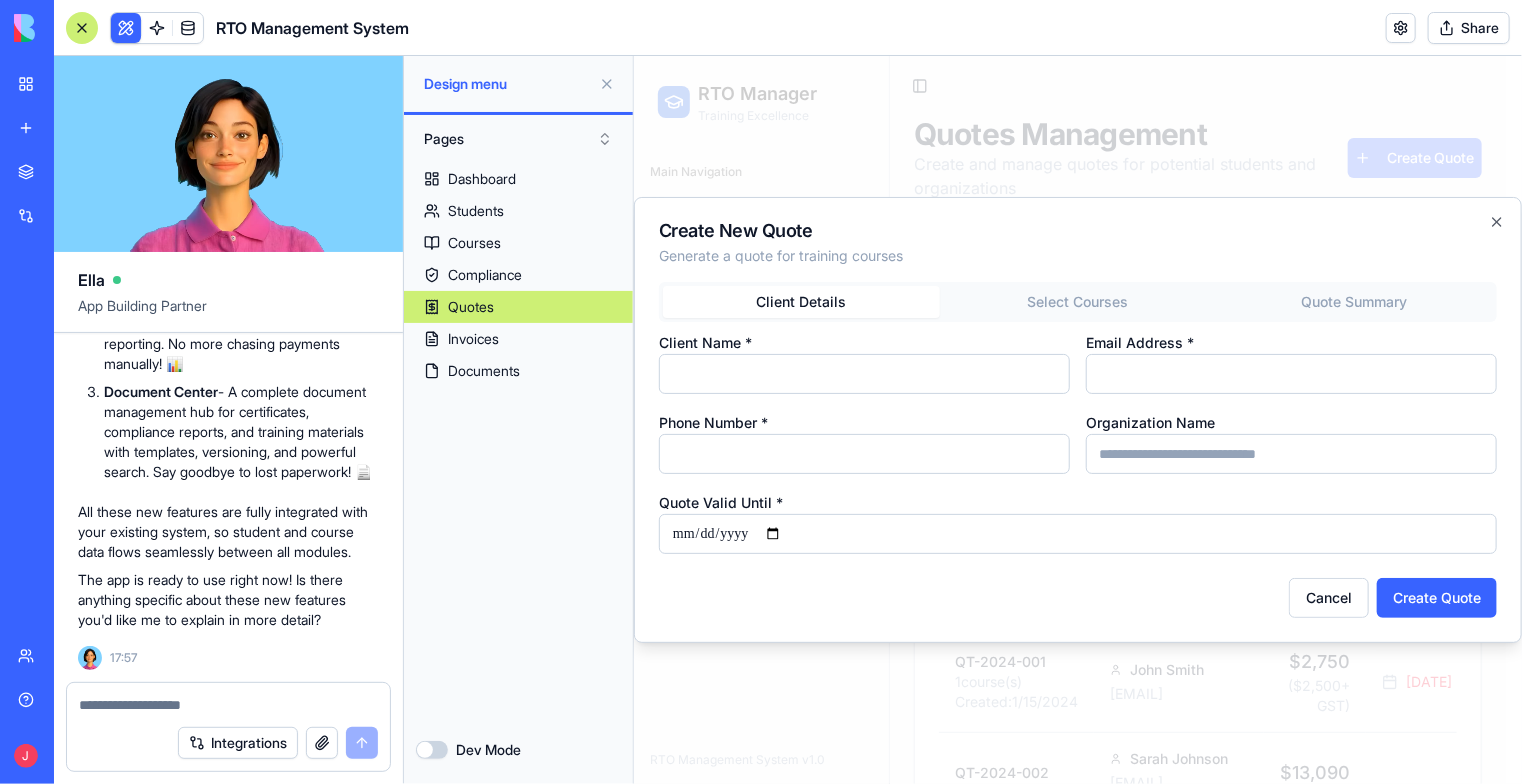 click on "Client Name *" at bounding box center [863, 373] 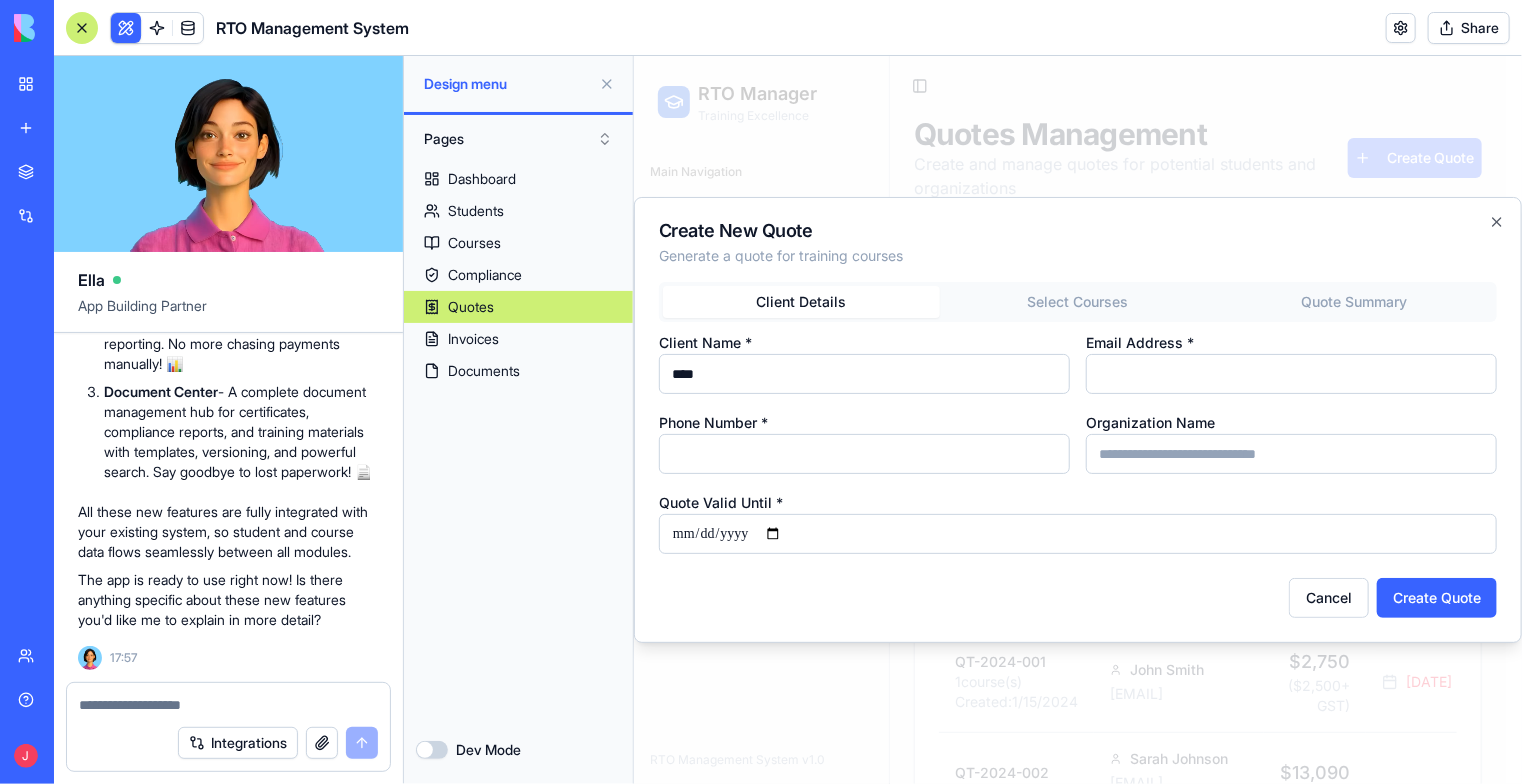 click on "****" at bounding box center (863, 373) 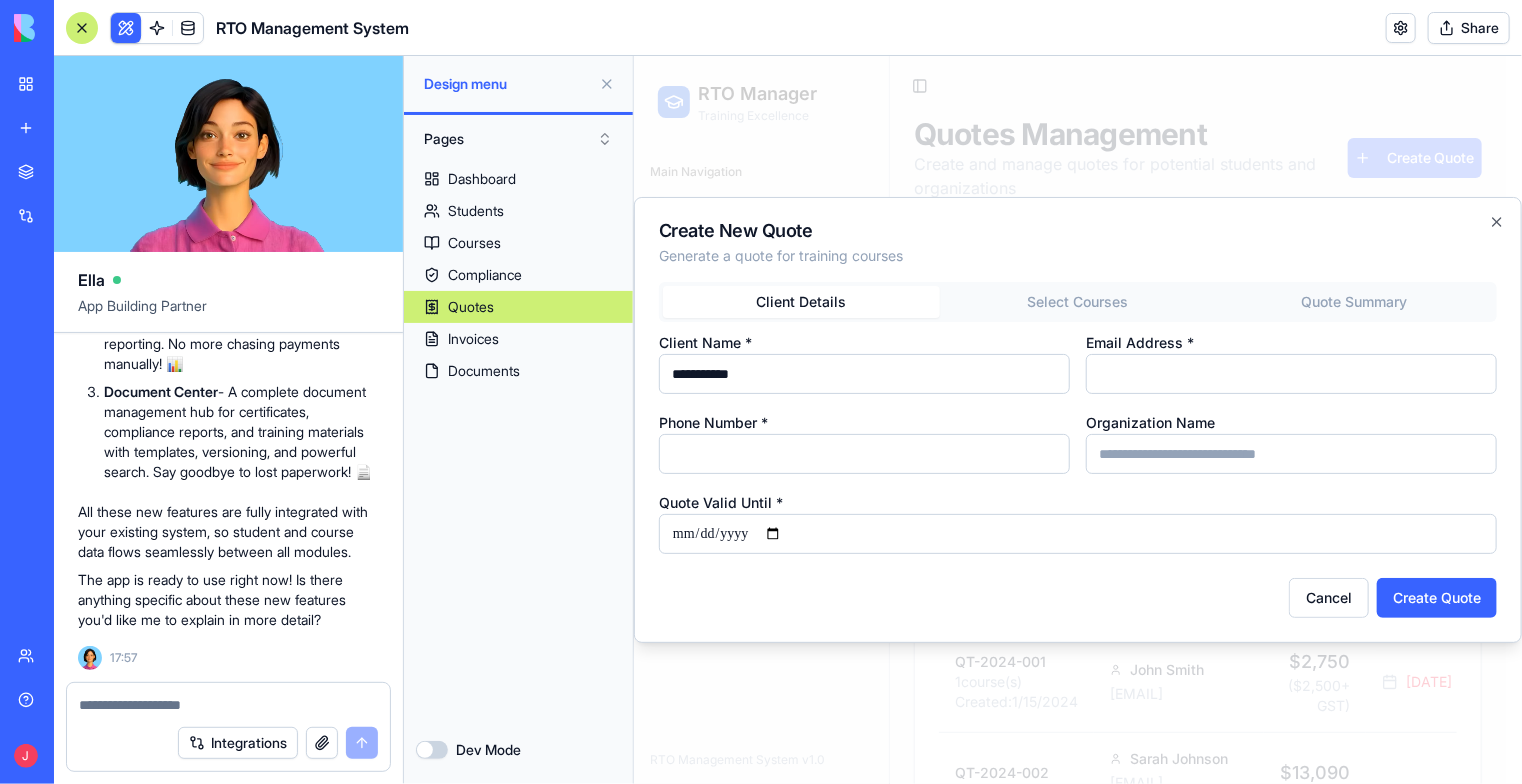 type on "**********" 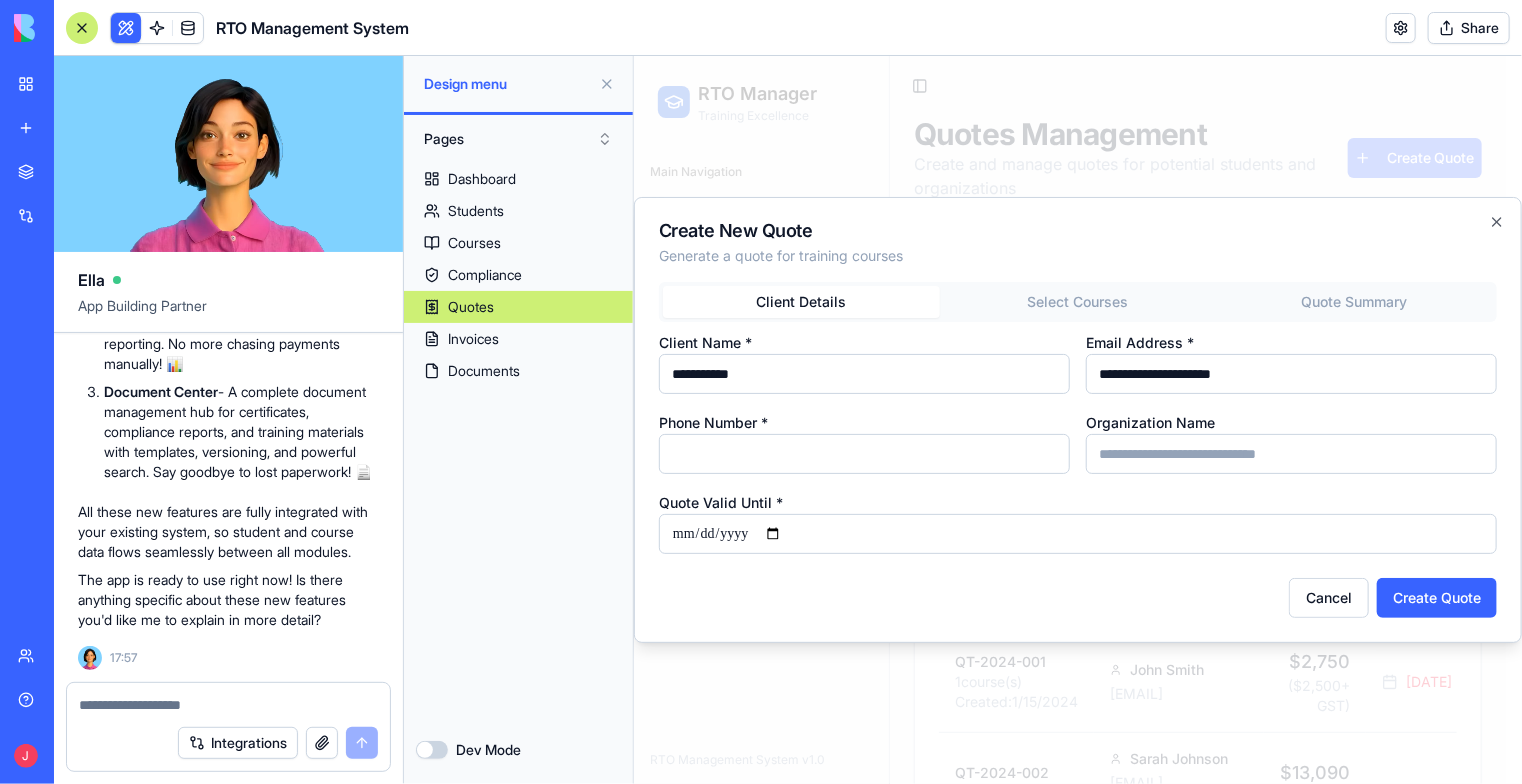 type on "**********" 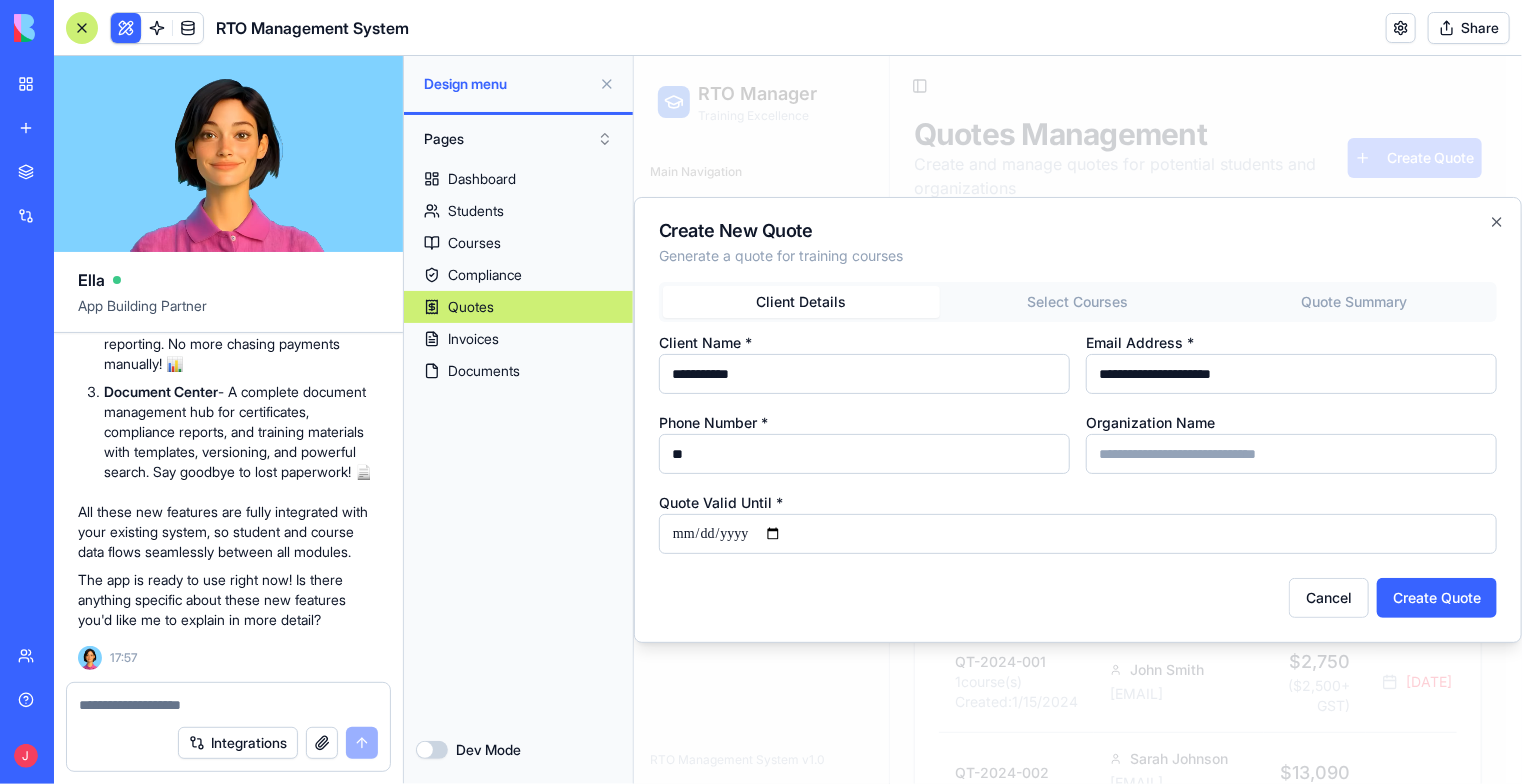 type on "*" 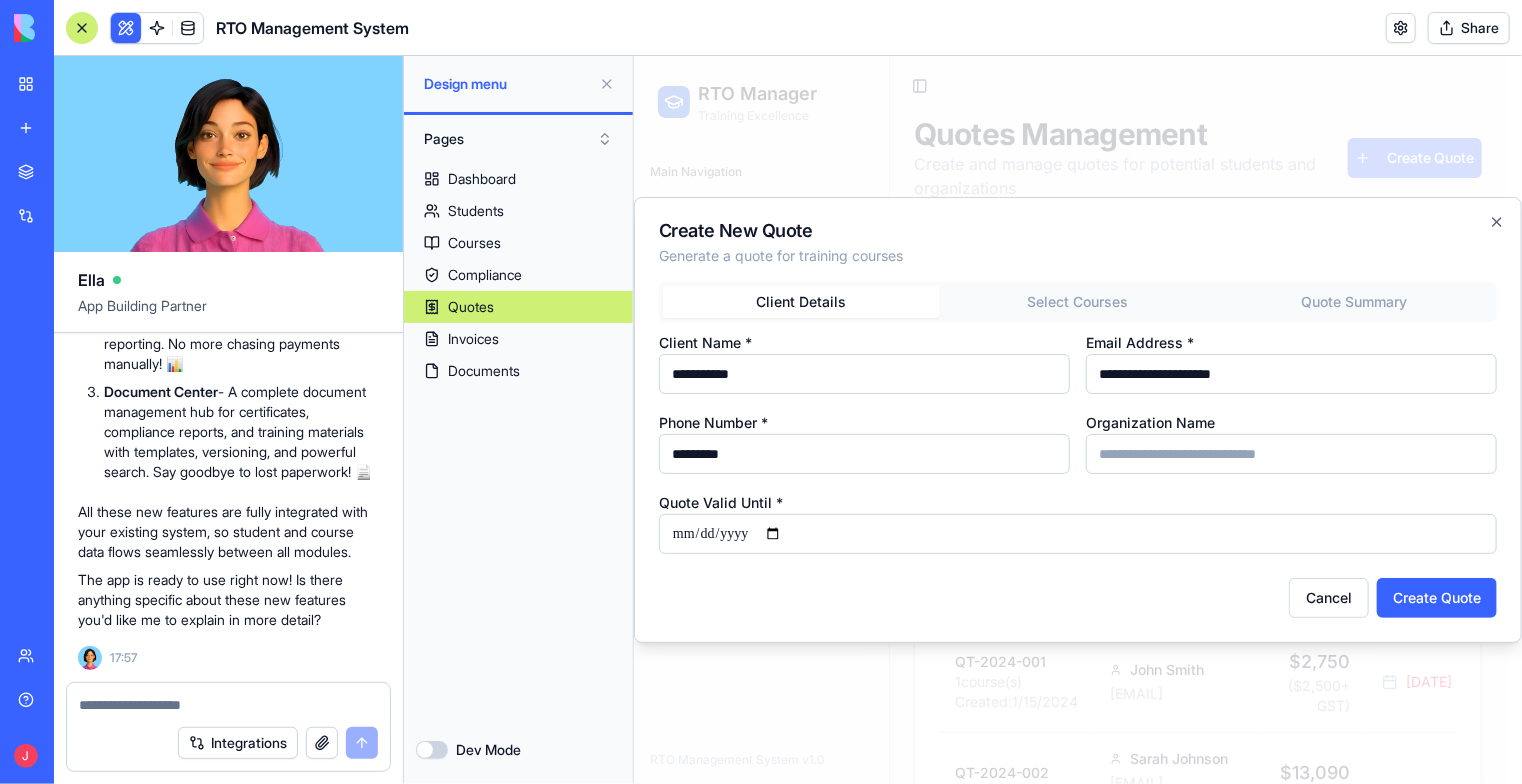 type on "*********" 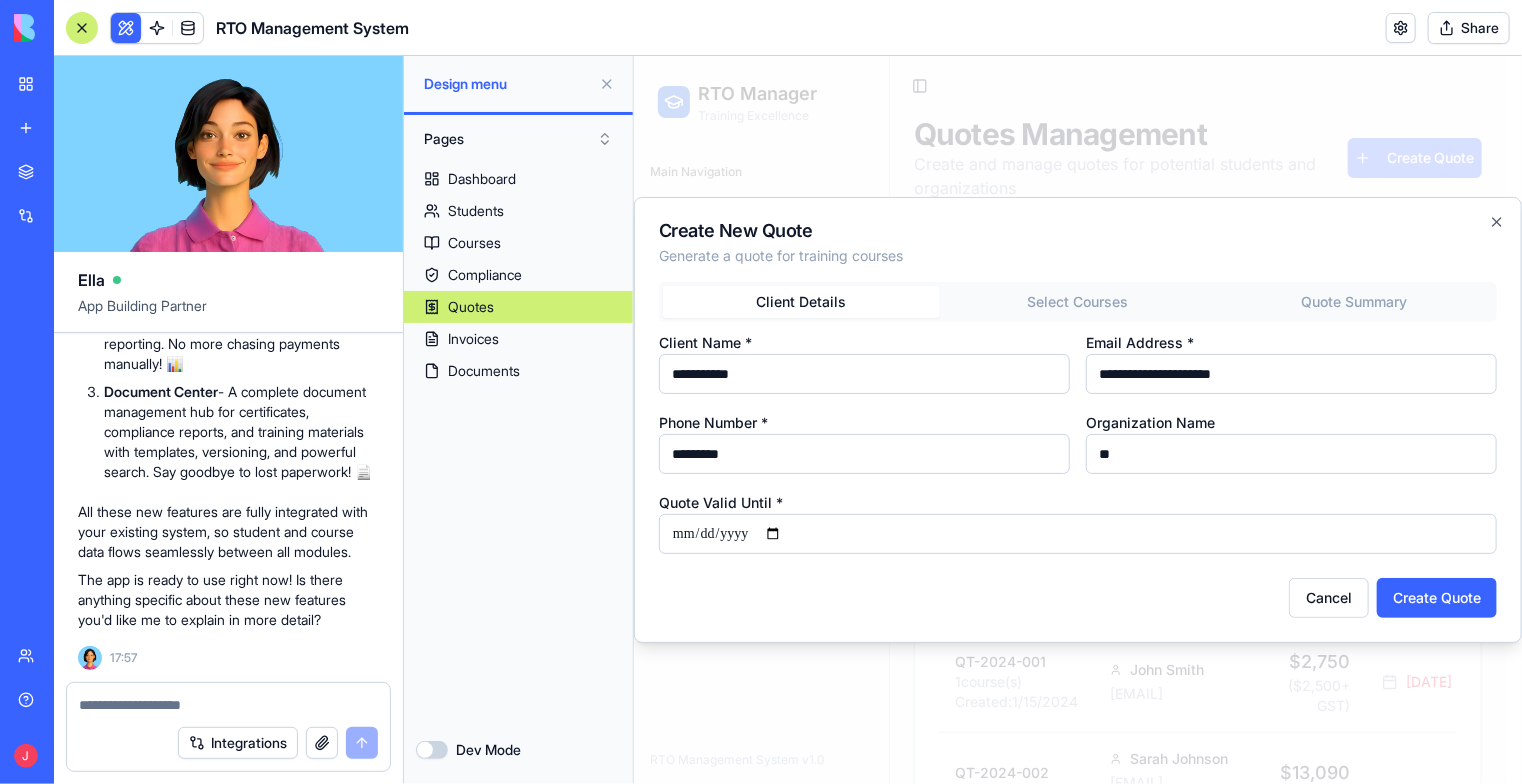 type on "**" 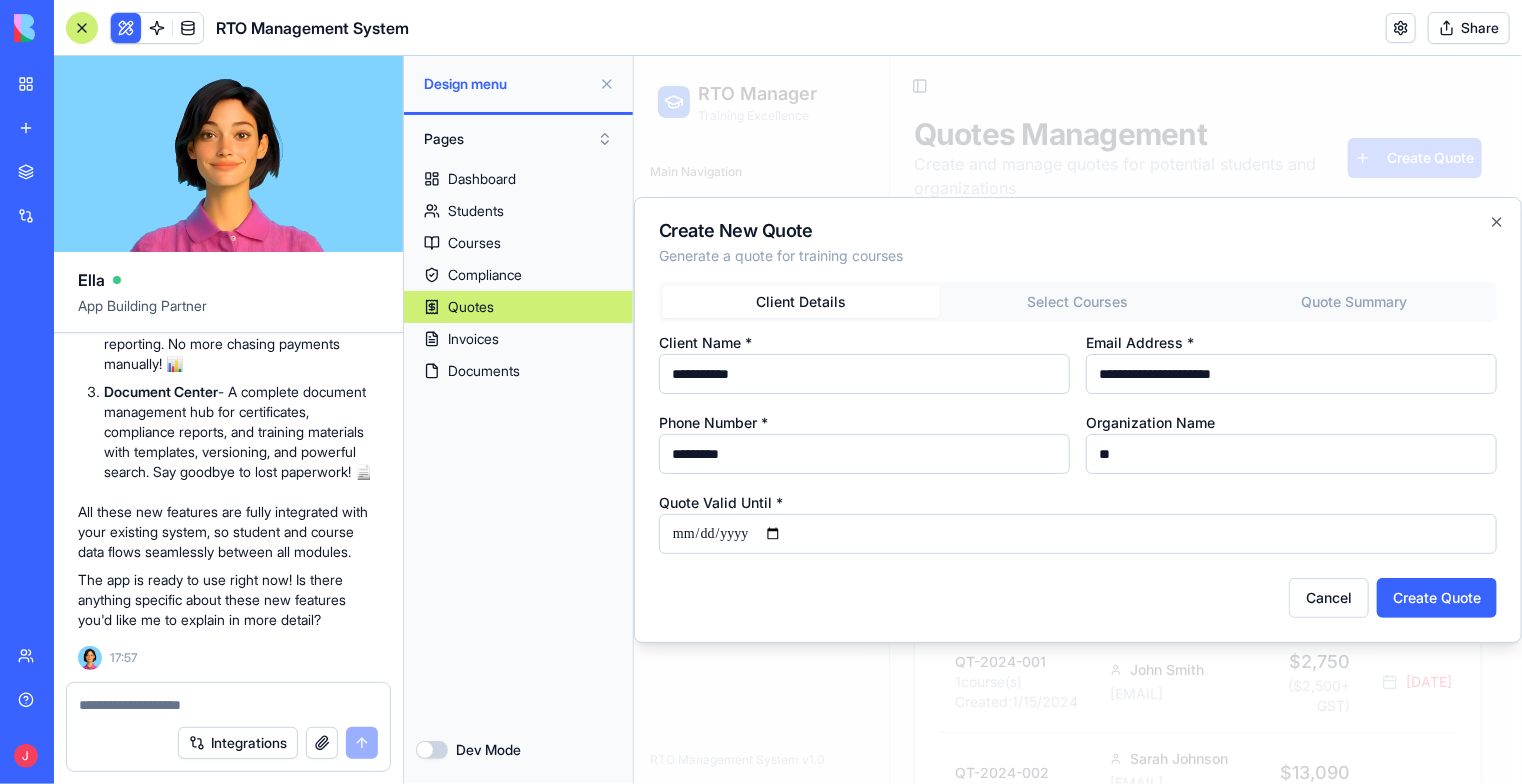 type on "**********" 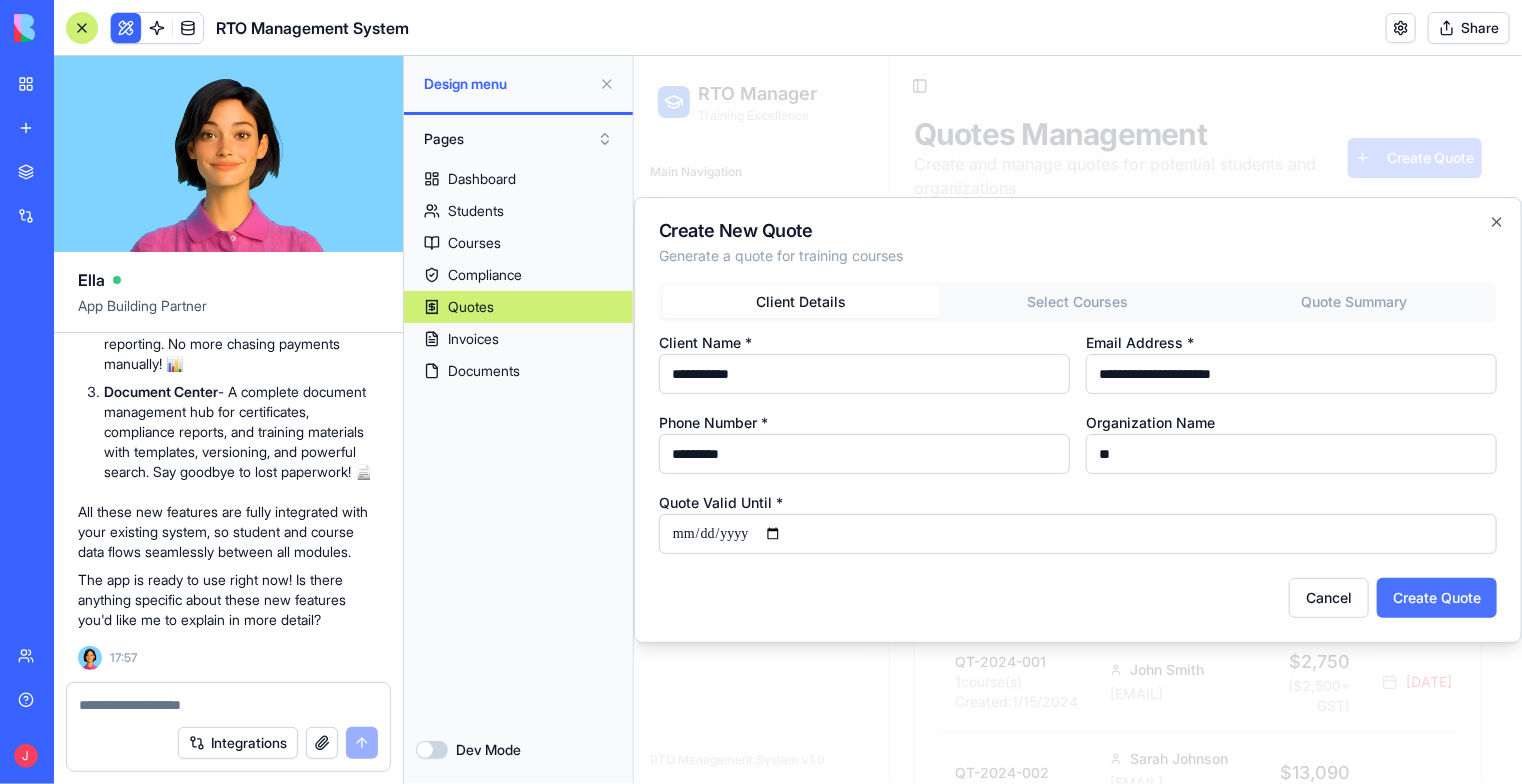 click on "Create Quote" at bounding box center [1436, 597] 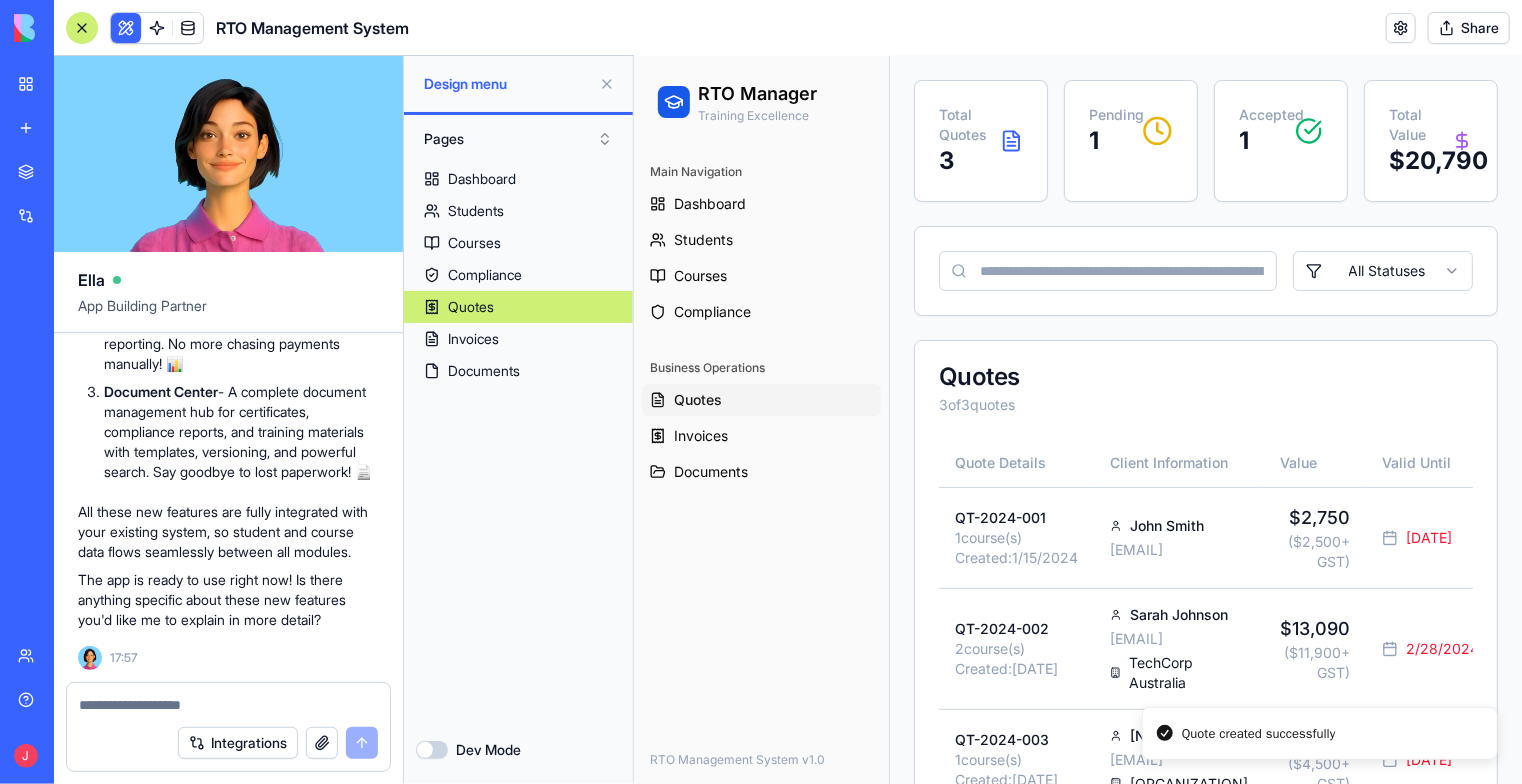 scroll, scrollTop: 0, scrollLeft: 0, axis: both 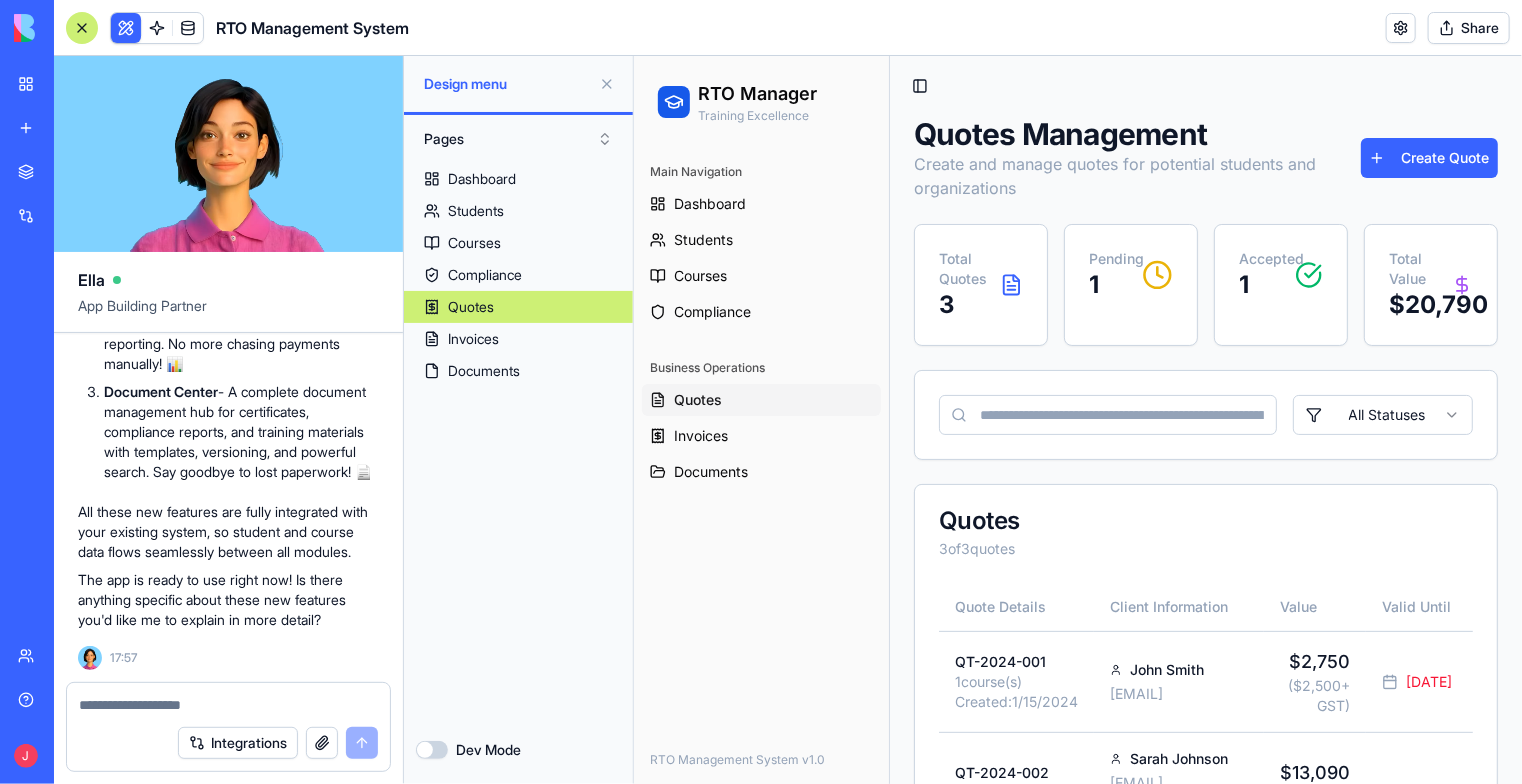 click at bounding box center [228, 699] 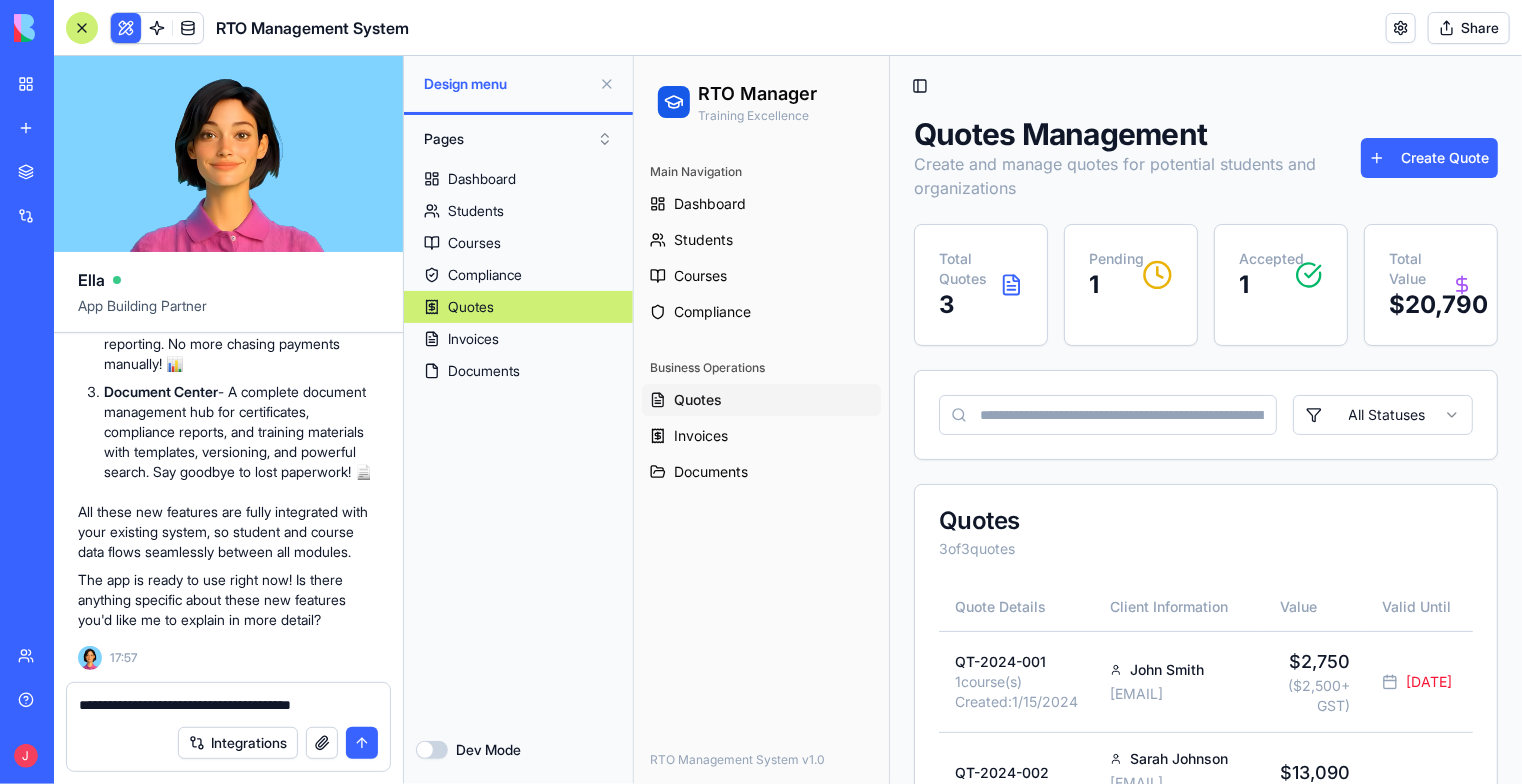 type on "**********" 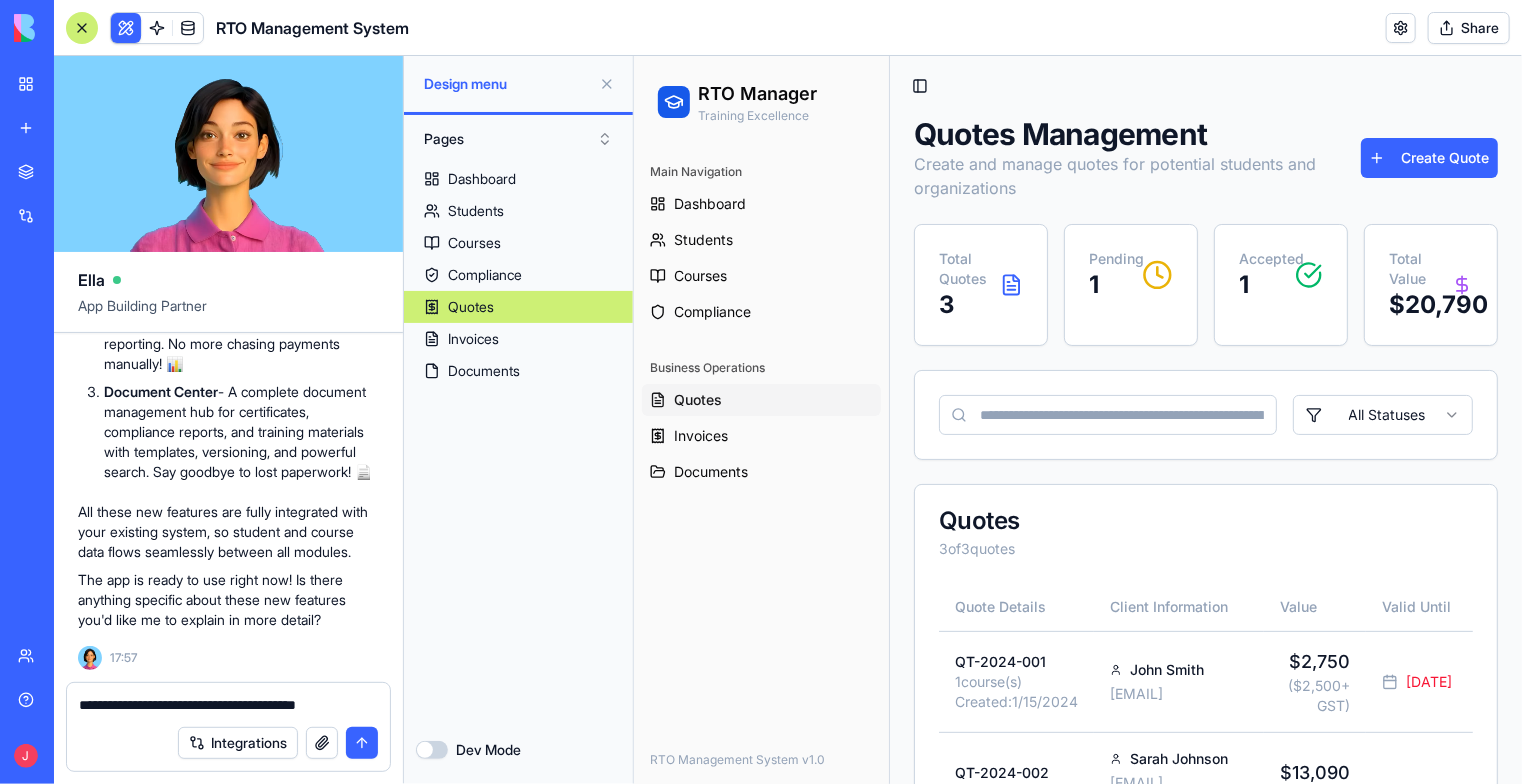 type 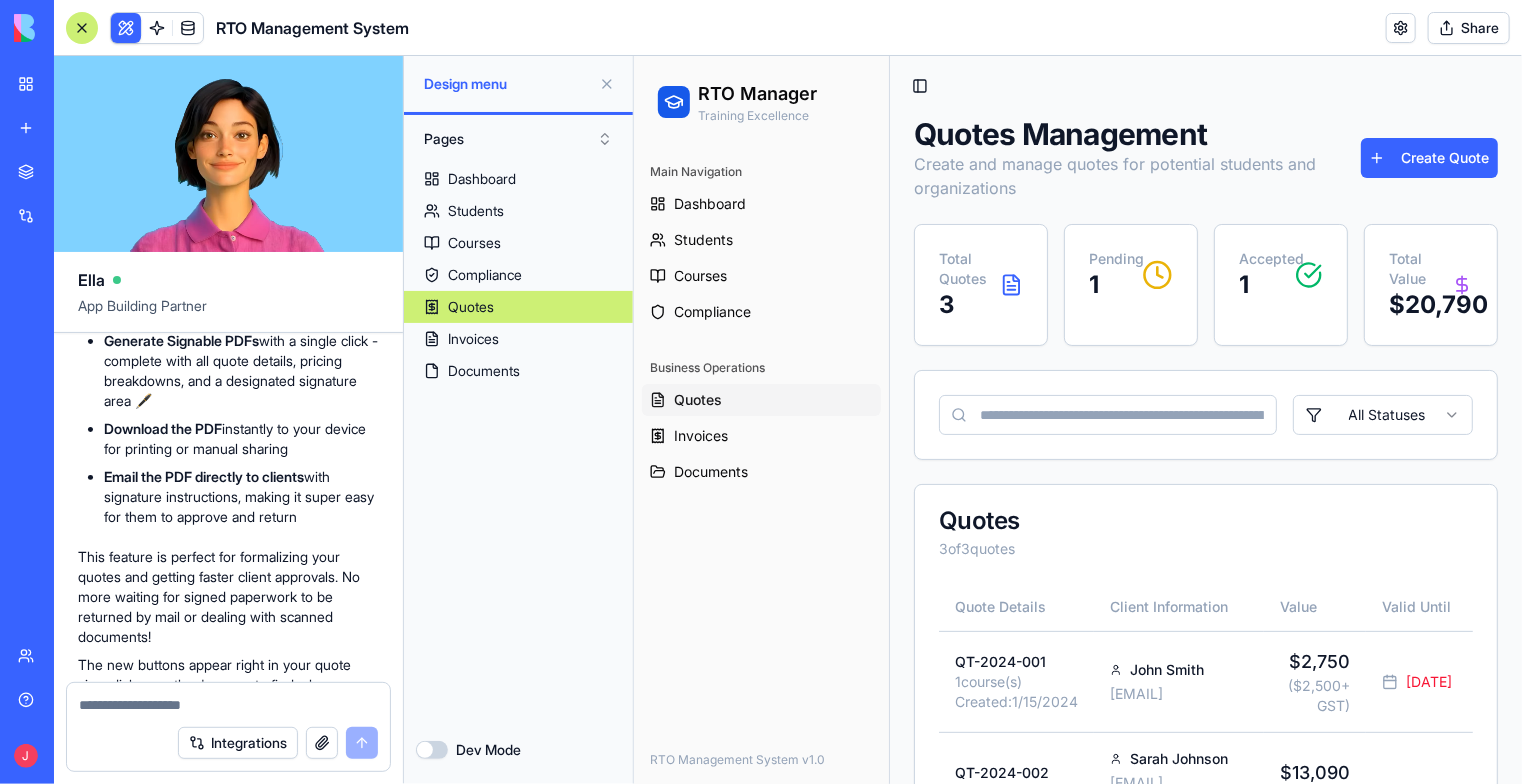 scroll, scrollTop: 2970, scrollLeft: 0, axis: vertical 